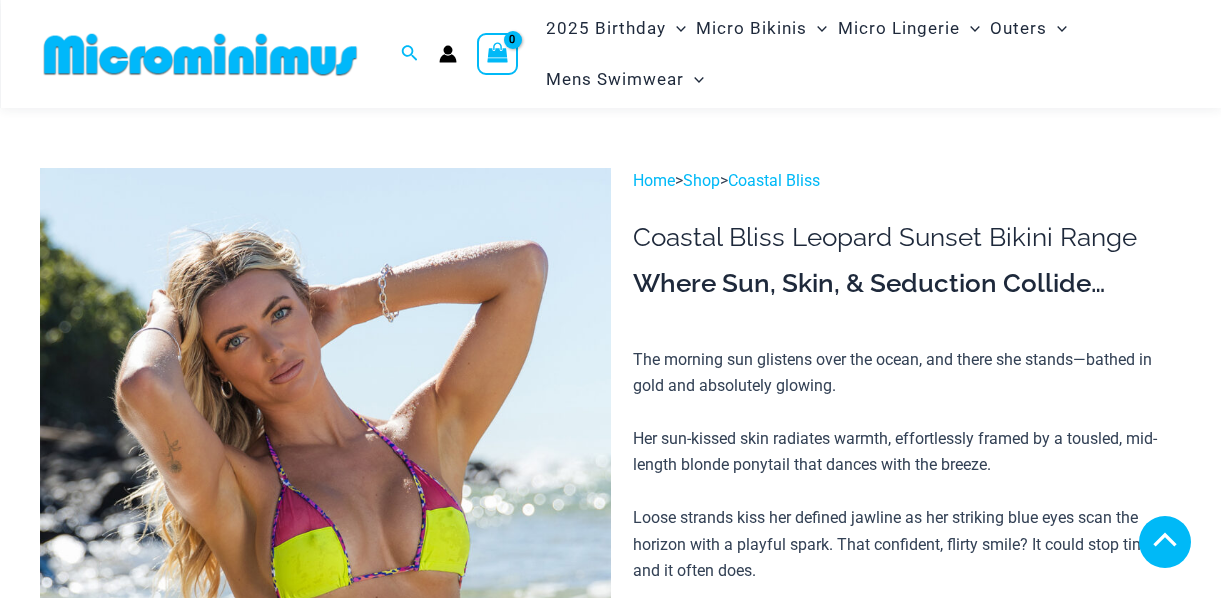 scroll, scrollTop: 791, scrollLeft: 0, axis: vertical 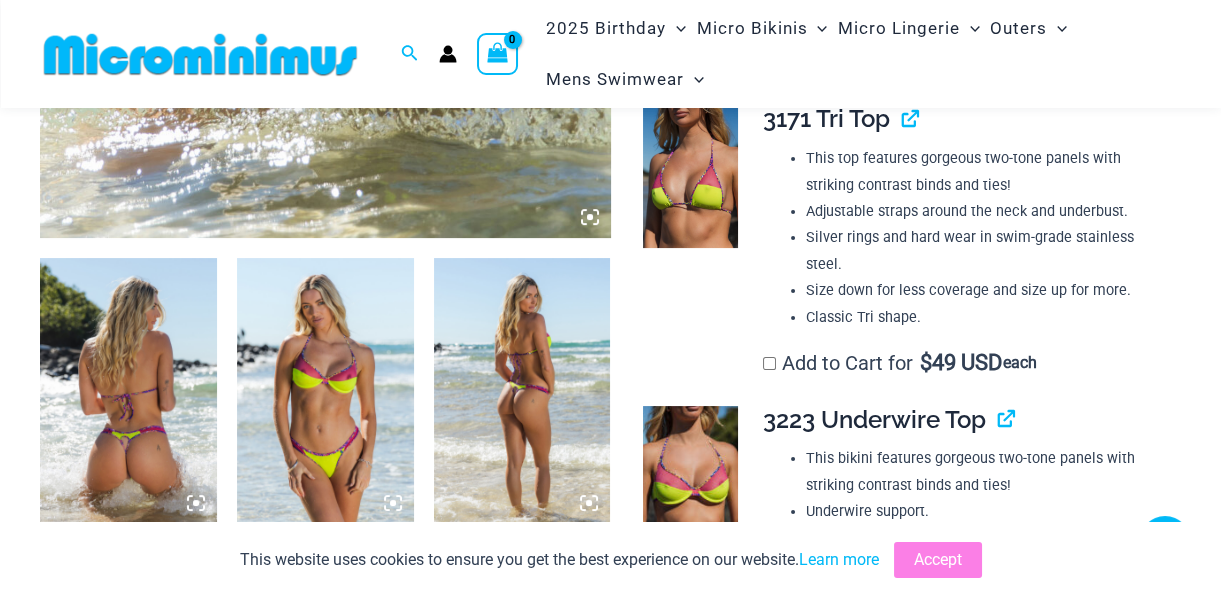click at bounding box center [325, 390] 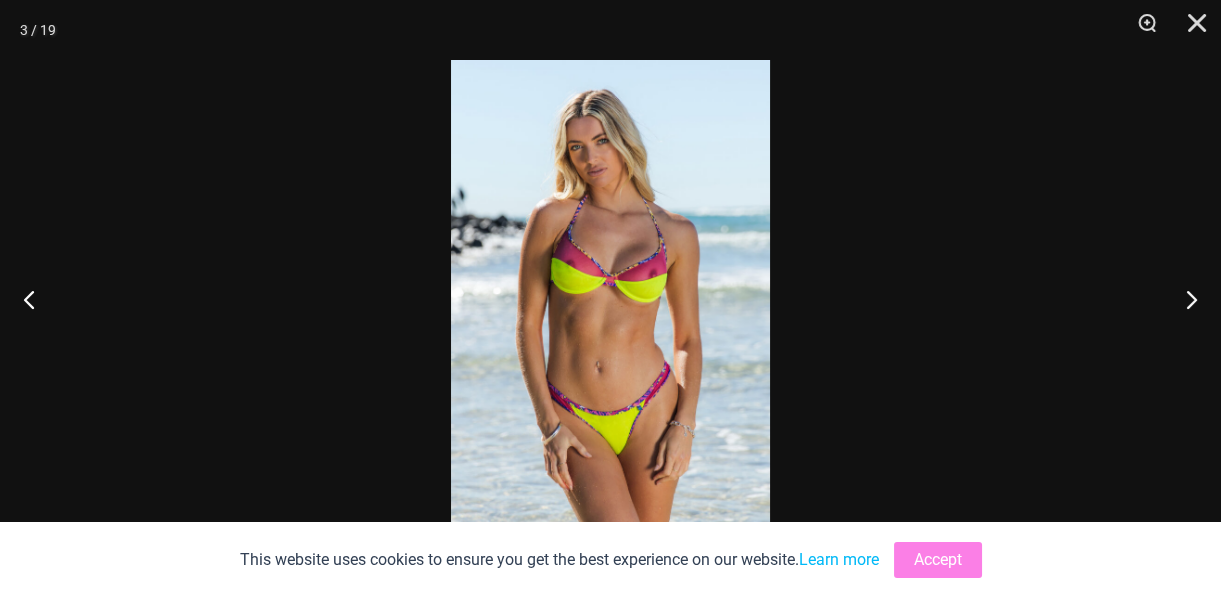 click at bounding box center [610, 299] 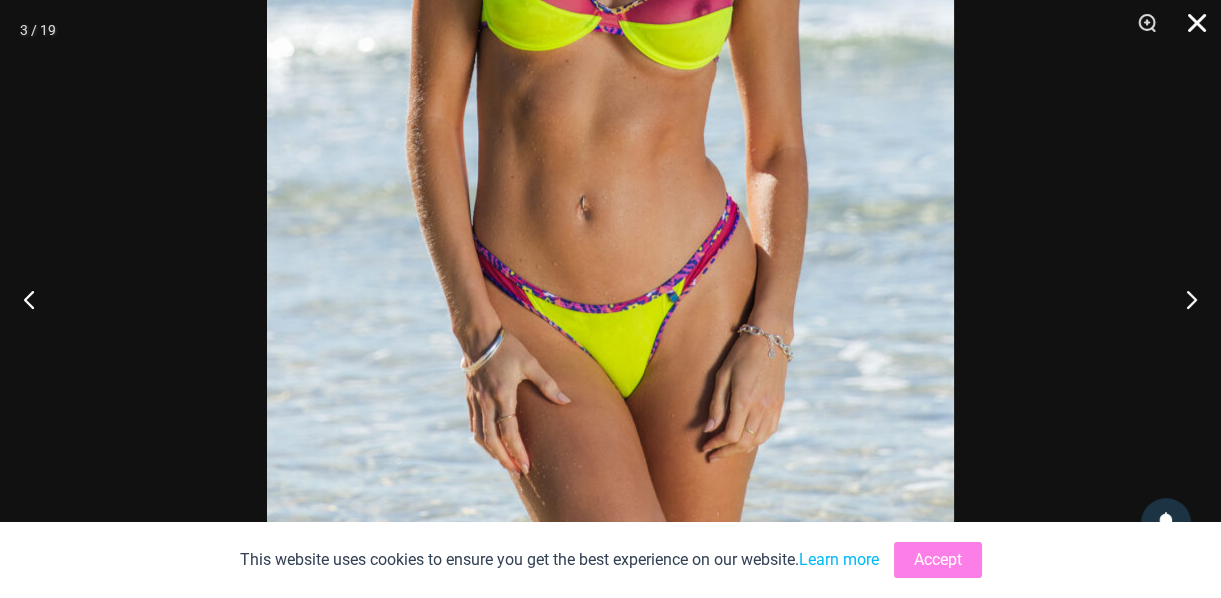 click at bounding box center [1190, 30] 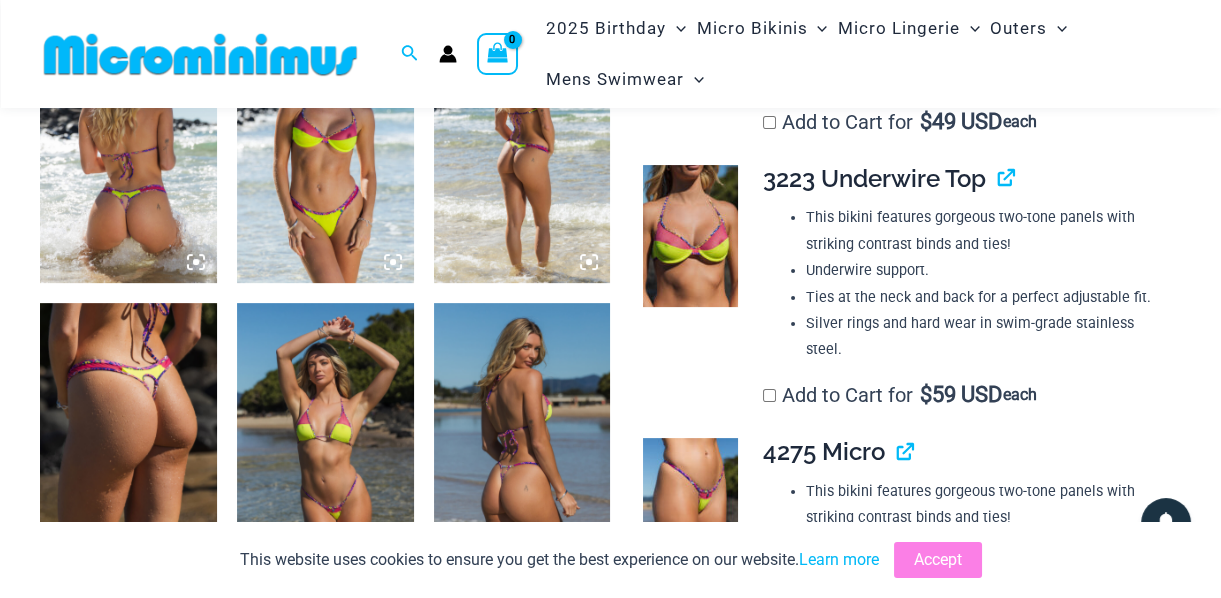 scroll, scrollTop: 1064, scrollLeft: 0, axis: vertical 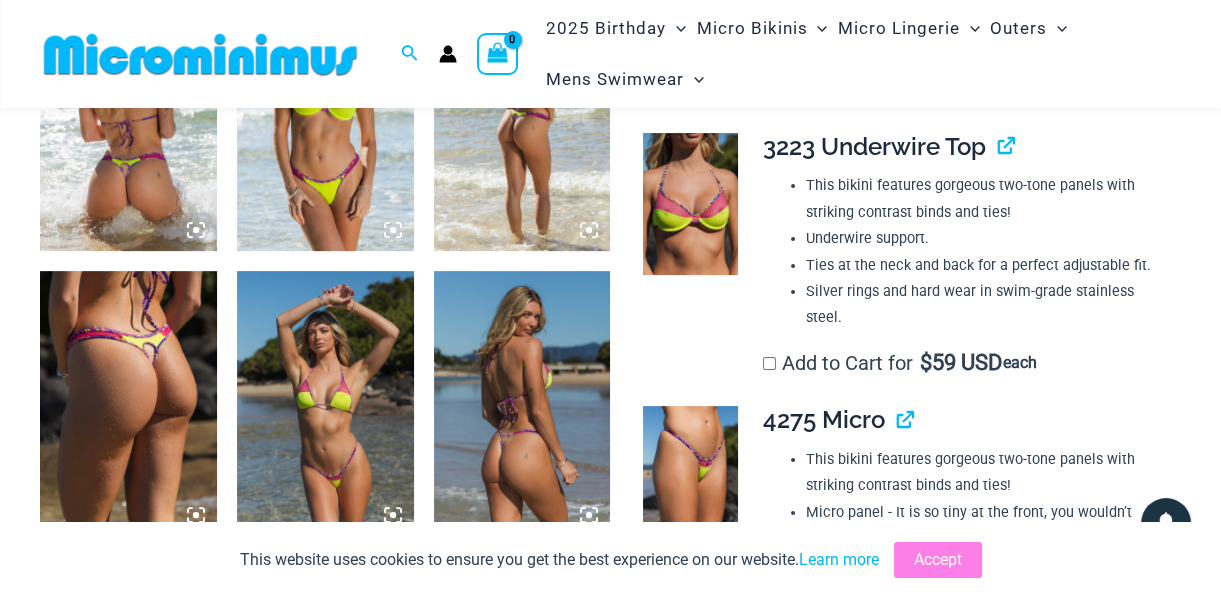 click at bounding box center (325, 403) 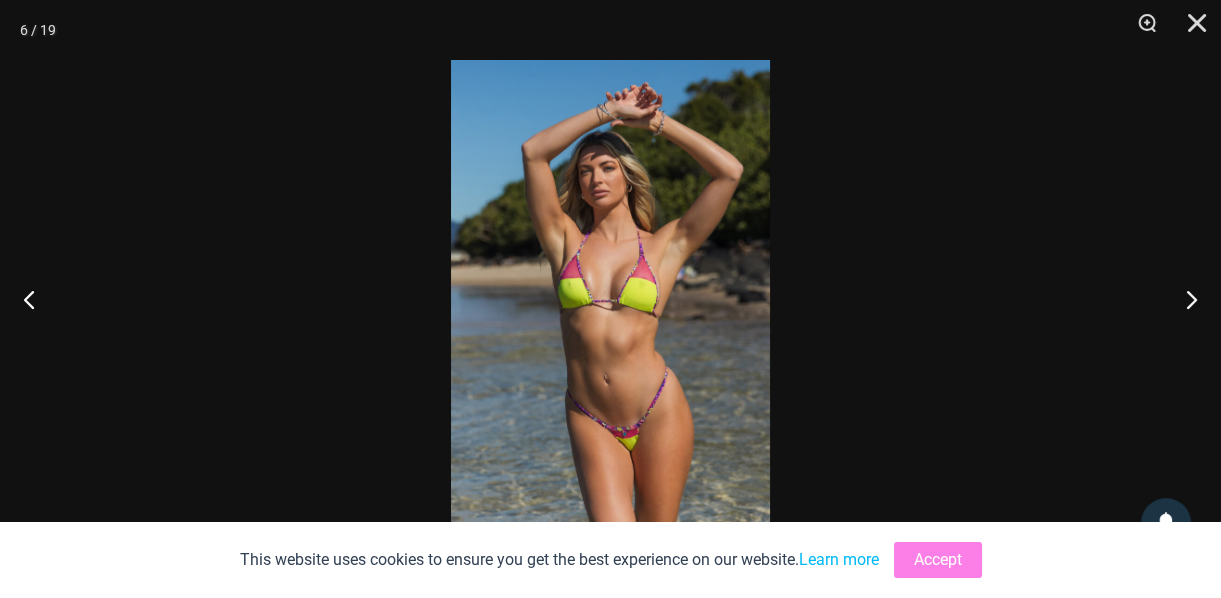 click at bounding box center [610, 299] 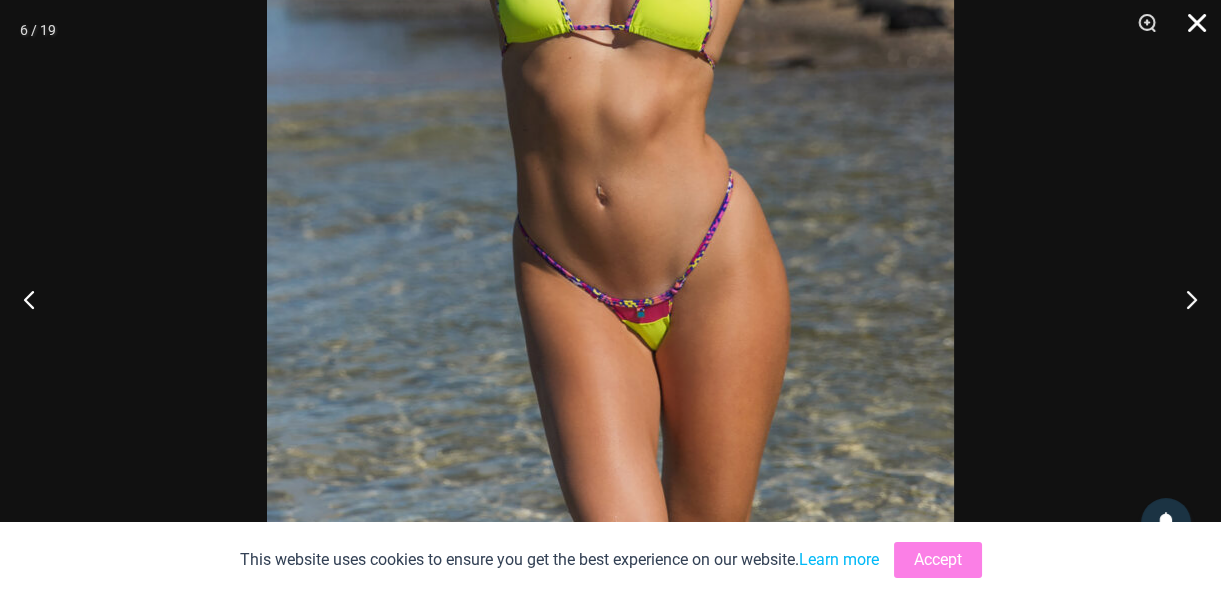 click at bounding box center [1190, 30] 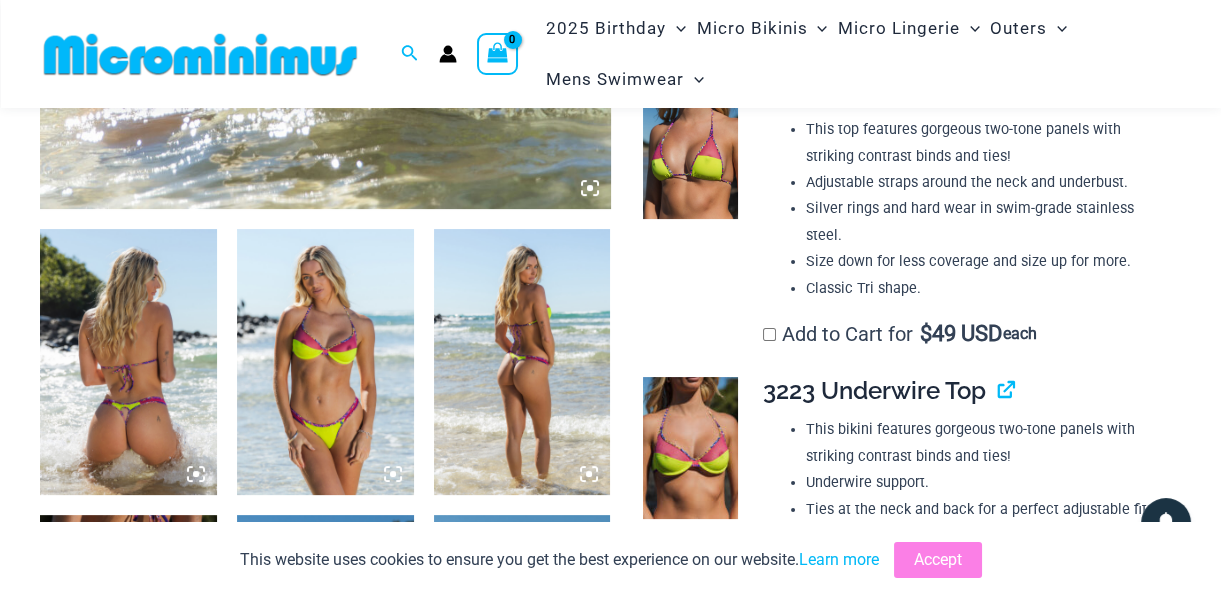 scroll, scrollTop: 791, scrollLeft: 0, axis: vertical 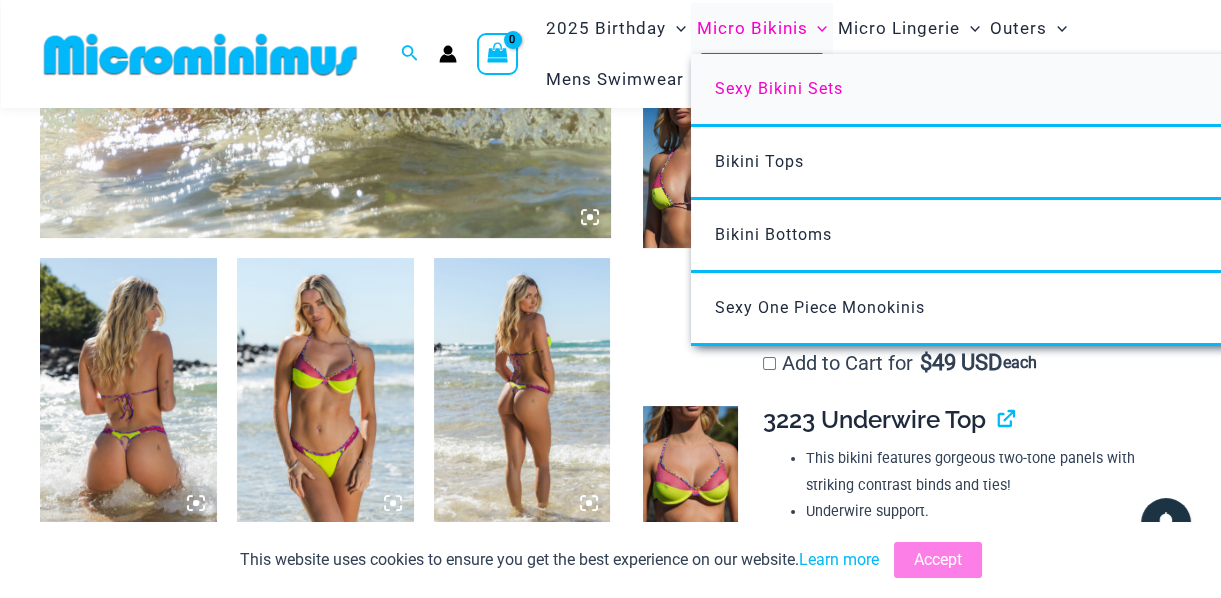 click on "Sexy Bikini Sets" at bounding box center [779, 88] 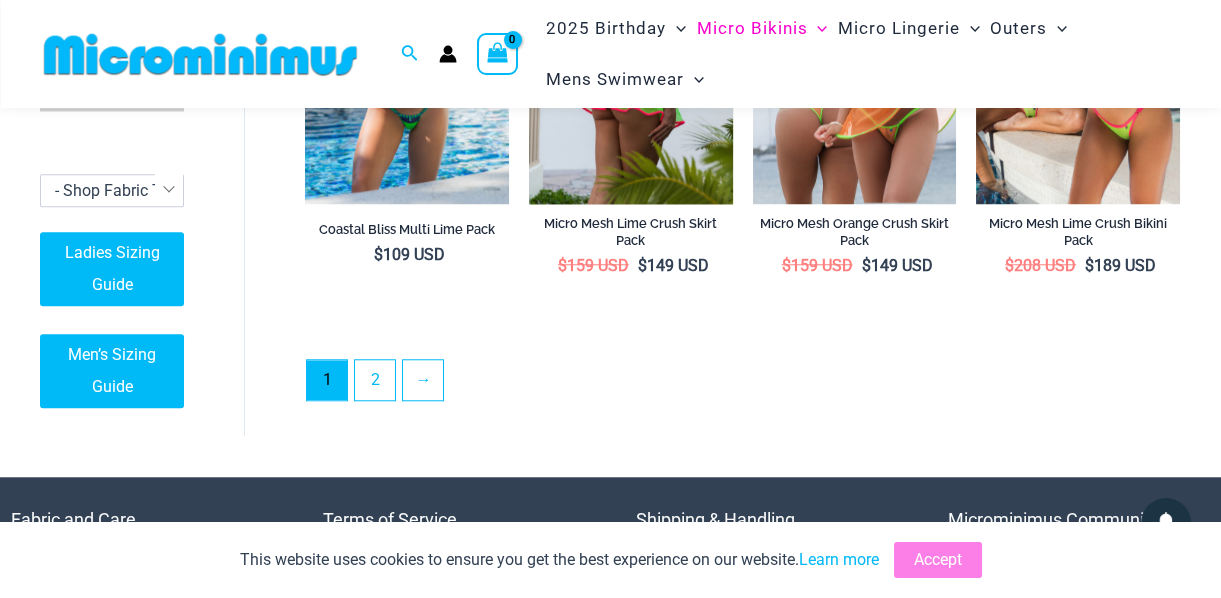 scroll, scrollTop: 3441, scrollLeft: 0, axis: vertical 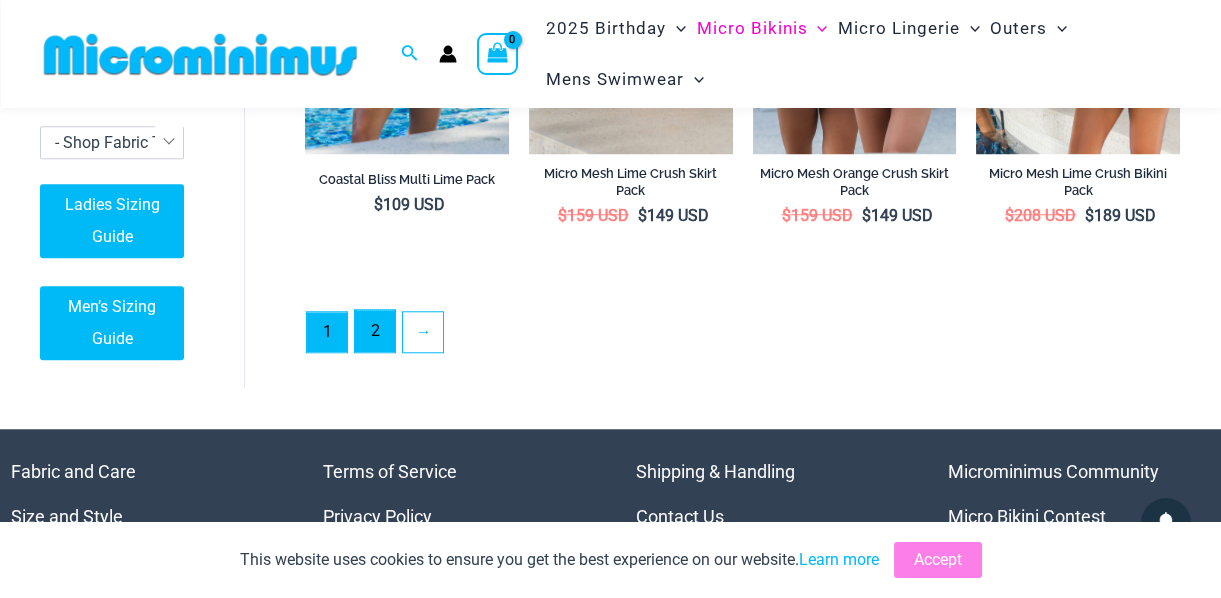 click on "2" at bounding box center [375, 331] 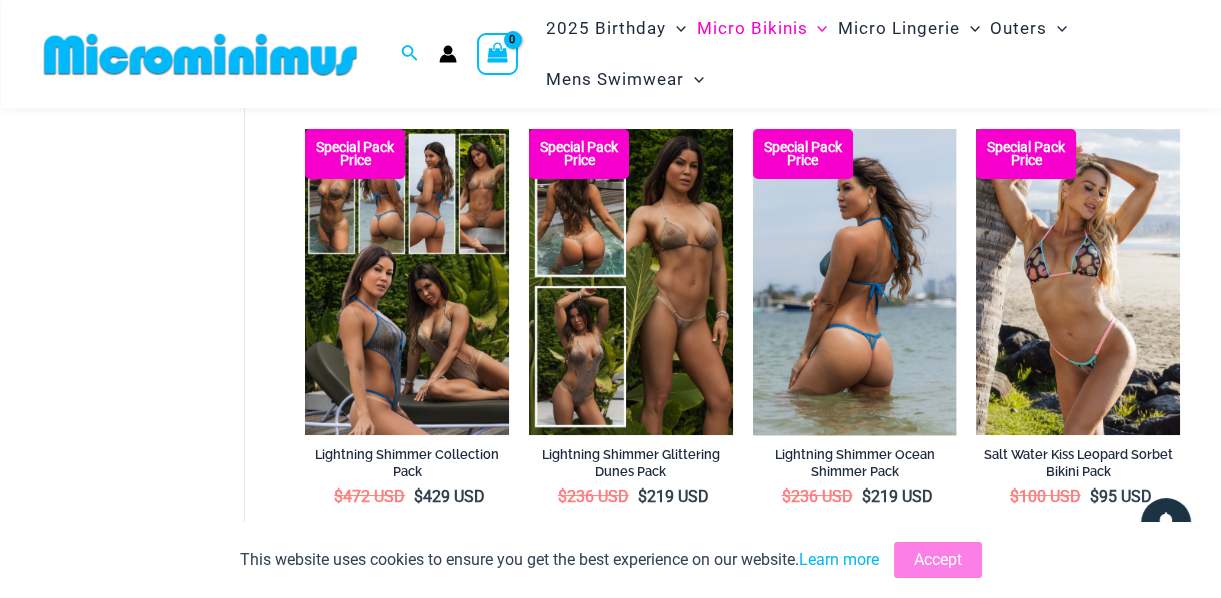 scroll, scrollTop: 533, scrollLeft: 0, axis: vertical 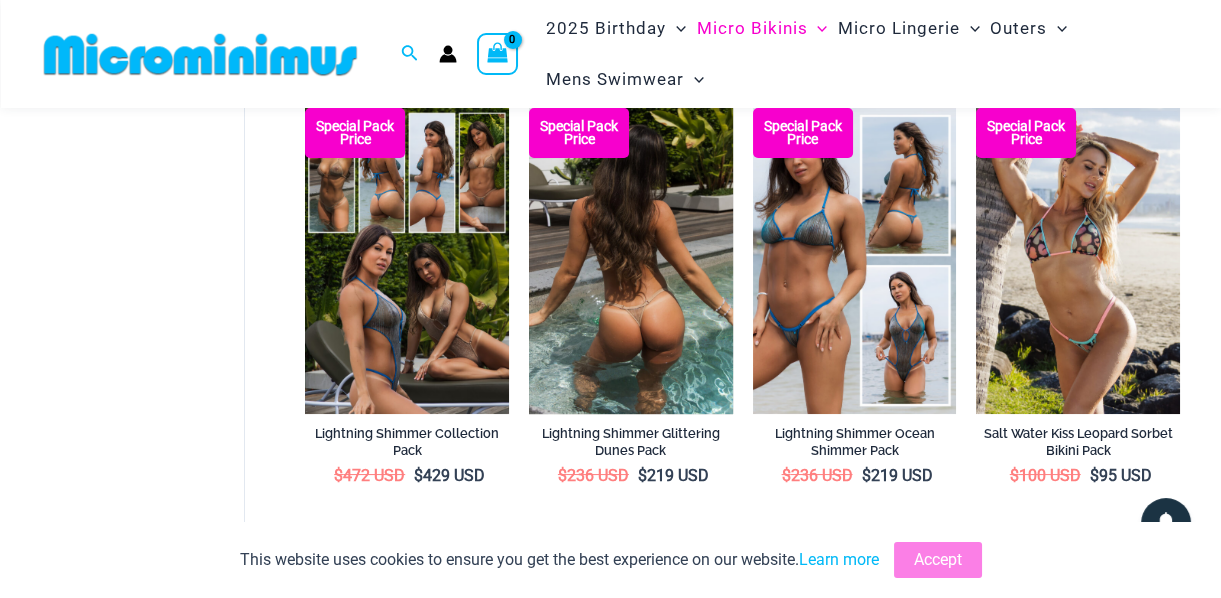 click at bounding box center (631, 260) 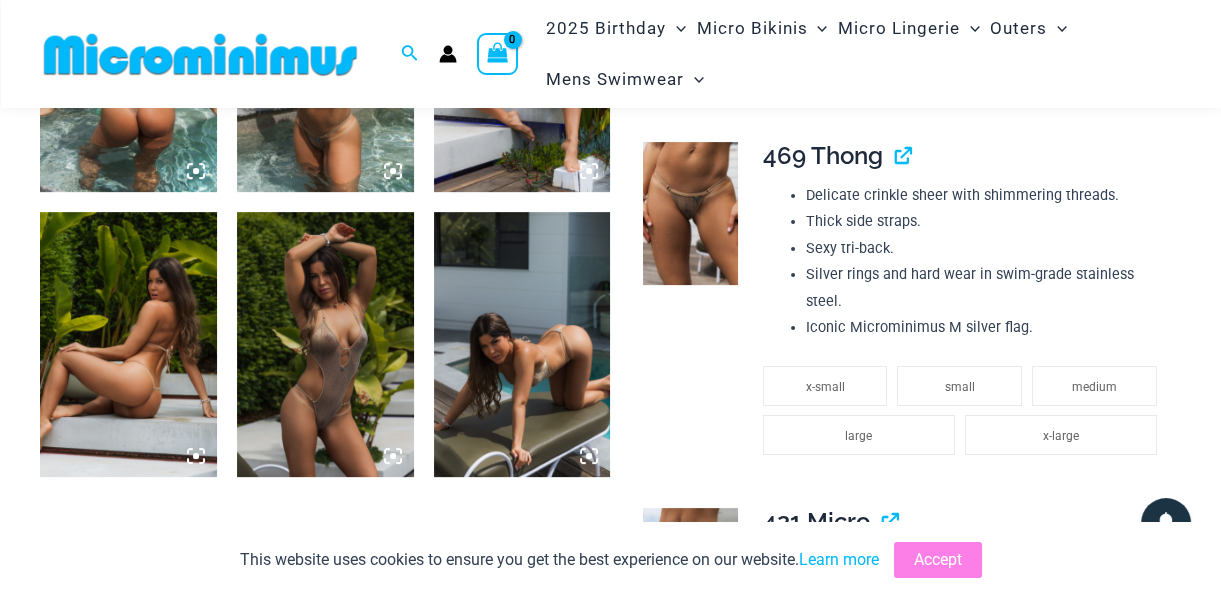 scroll, scrollTop: 1252, scrollLeft: 0, axis: vertical 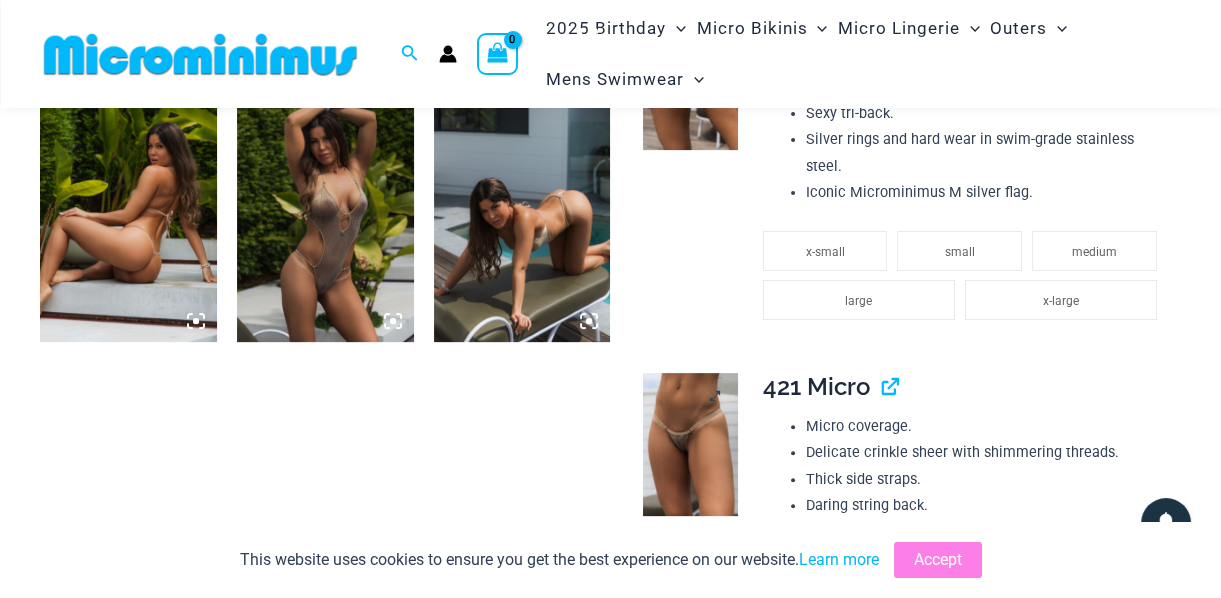 click at bounding box center [690, 444] 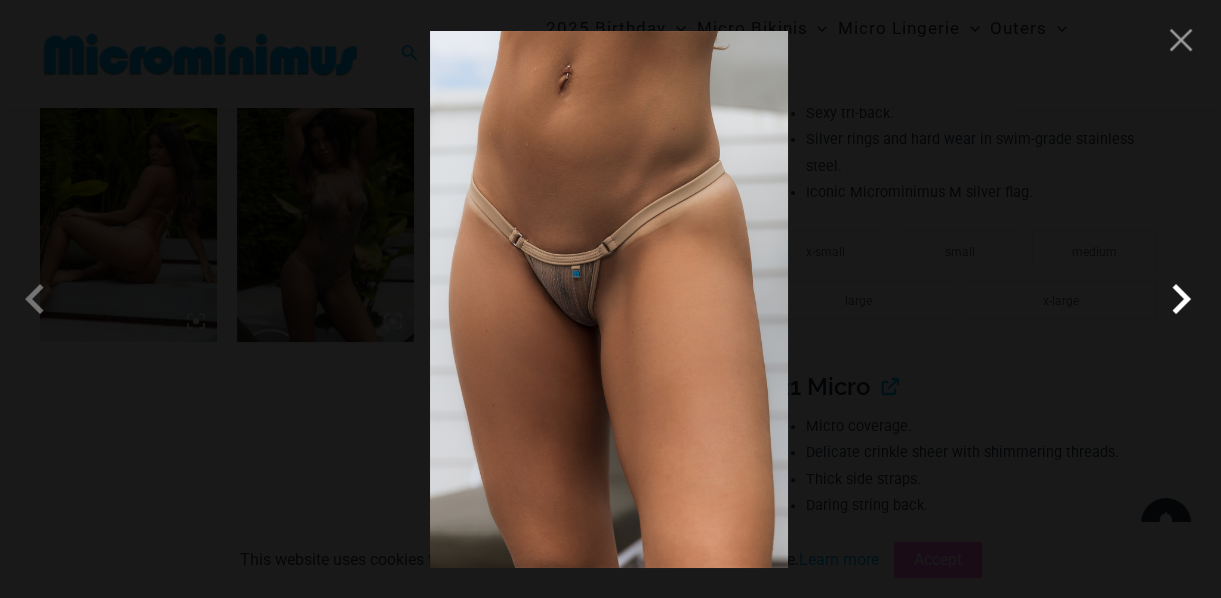 click at bounding box center [1181, 299] 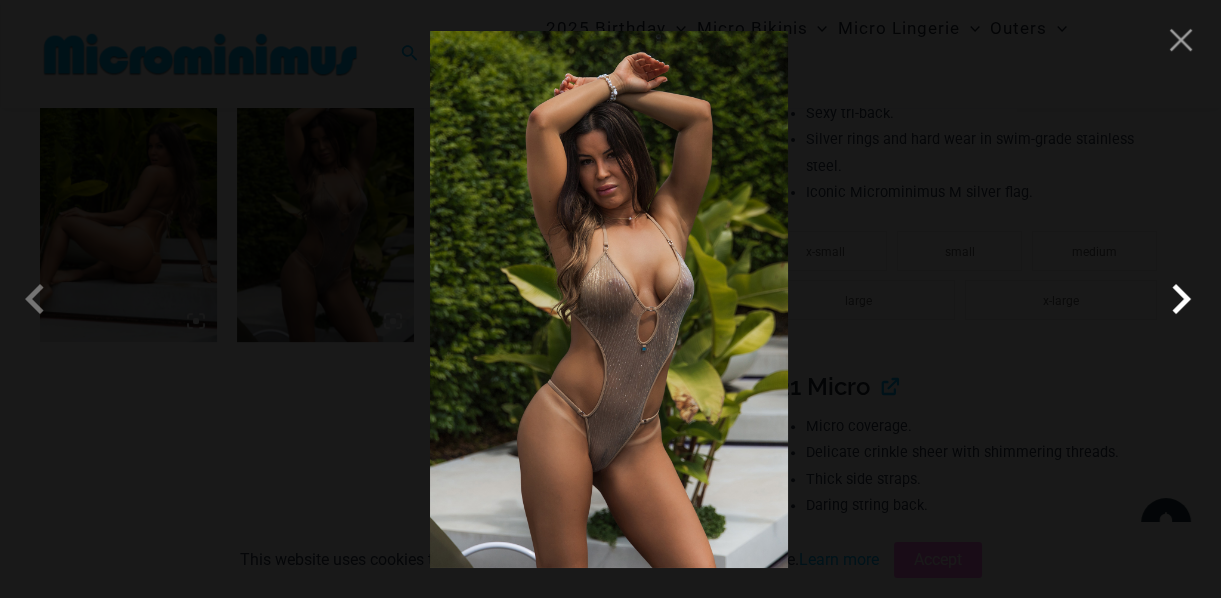 click at bounding box center [1181, 299] 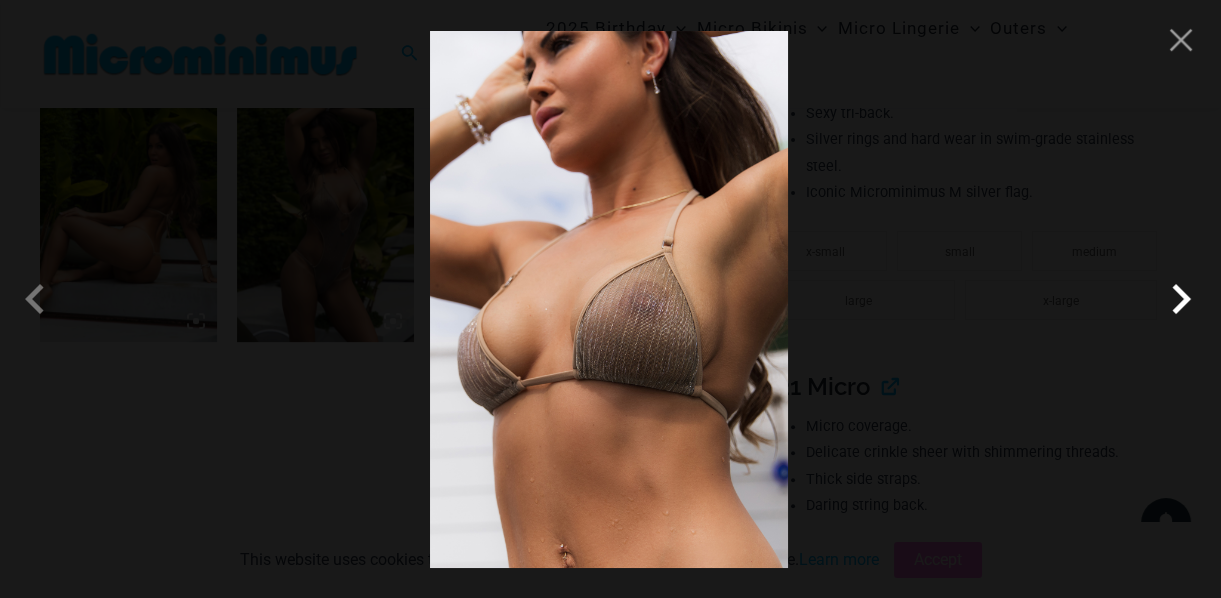 click at bounding box center [1181, 299] 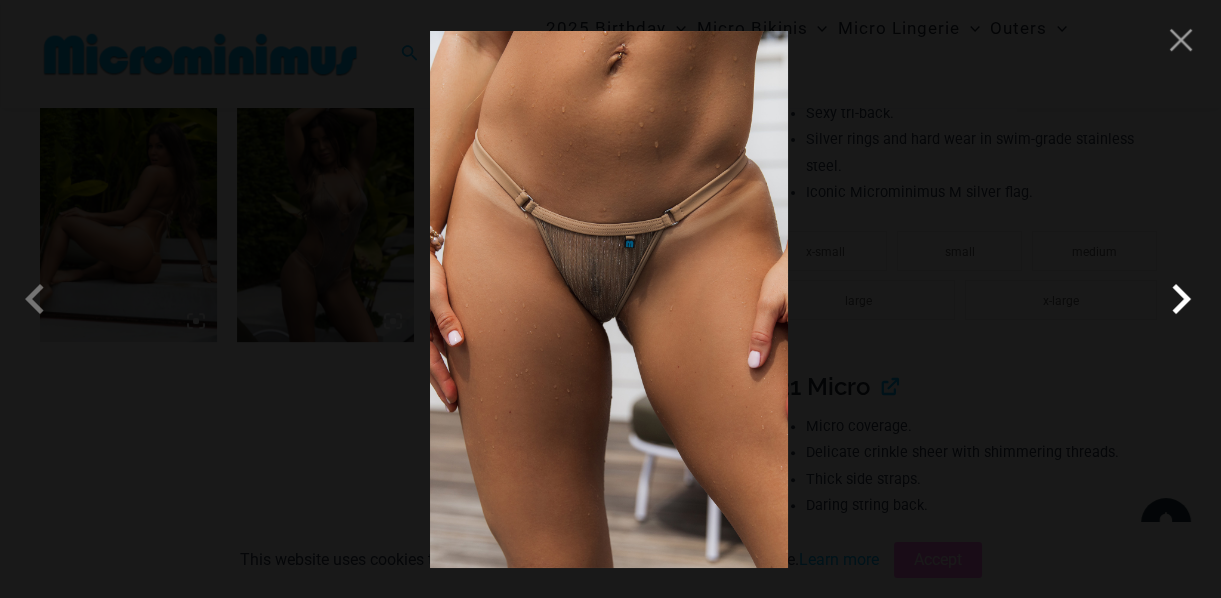 click at bounding box center [1181, 299] 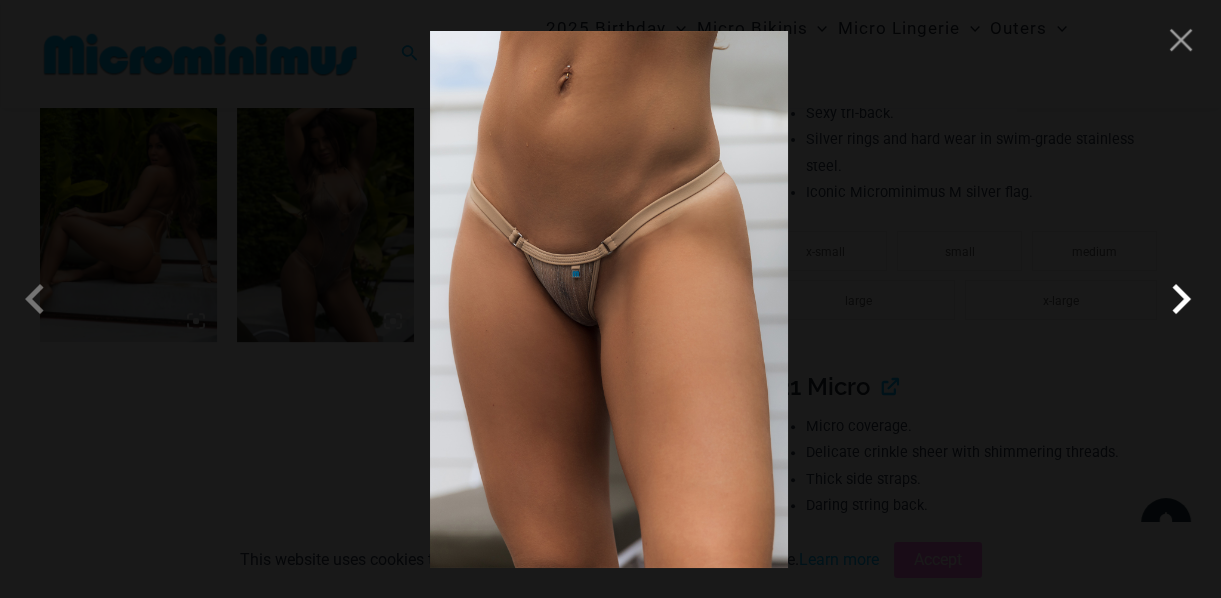 click at bounding box center [1181, 299] 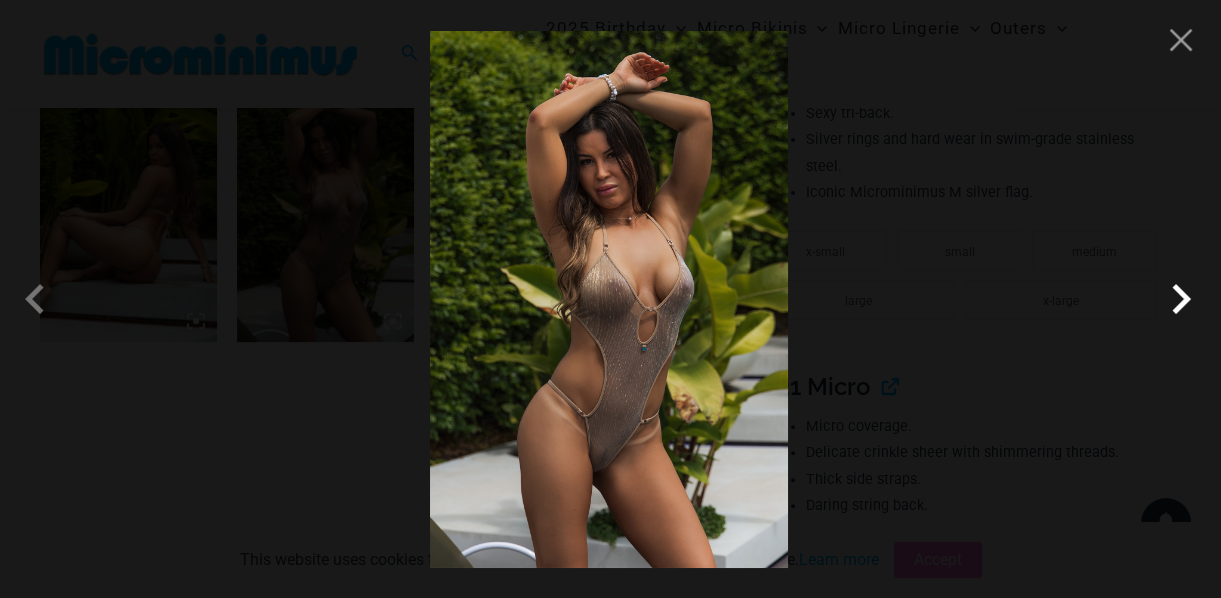 click at bounding box center (1181, 299) 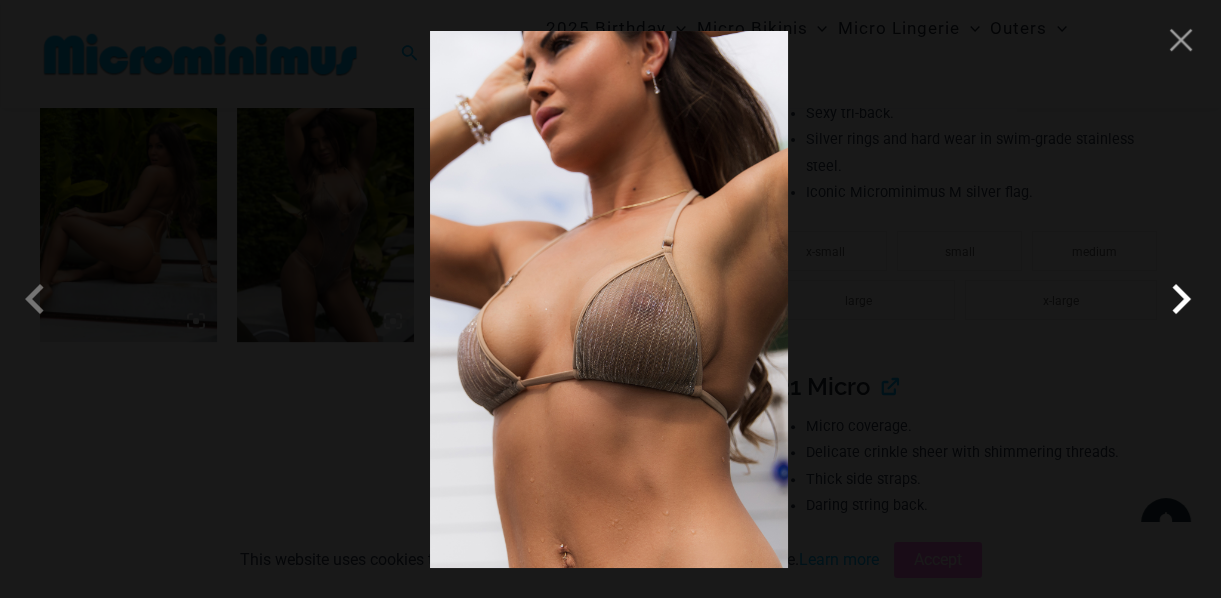 click at bounding box center [1181, 299] 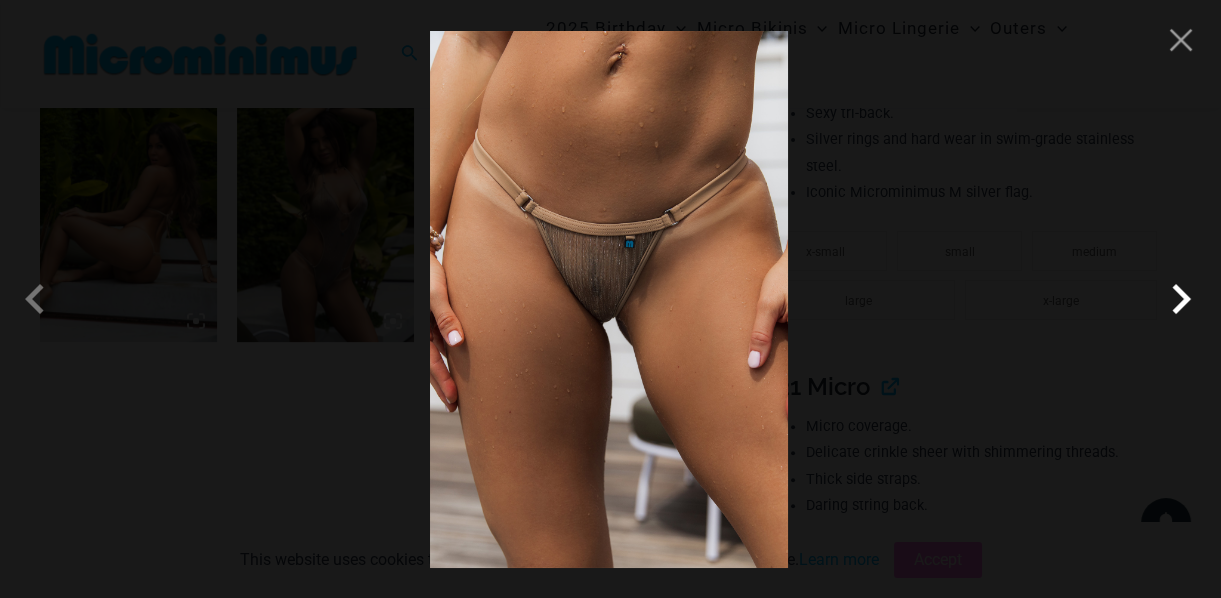 click at bounding box center (1181, 299) 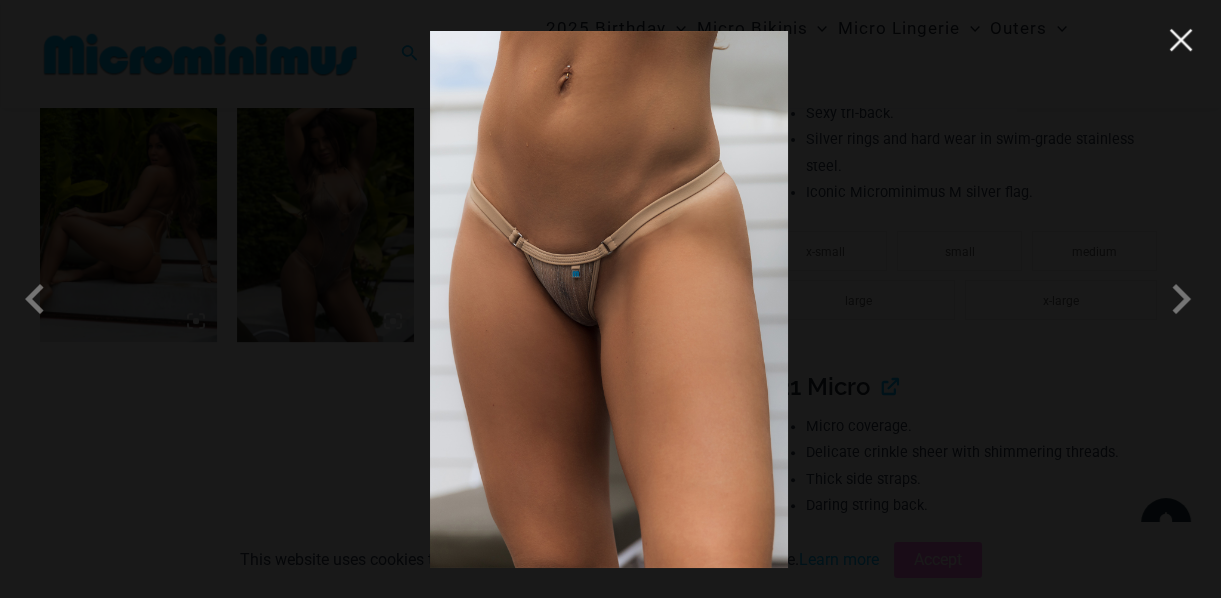 click at bounding box center [1181, 40] 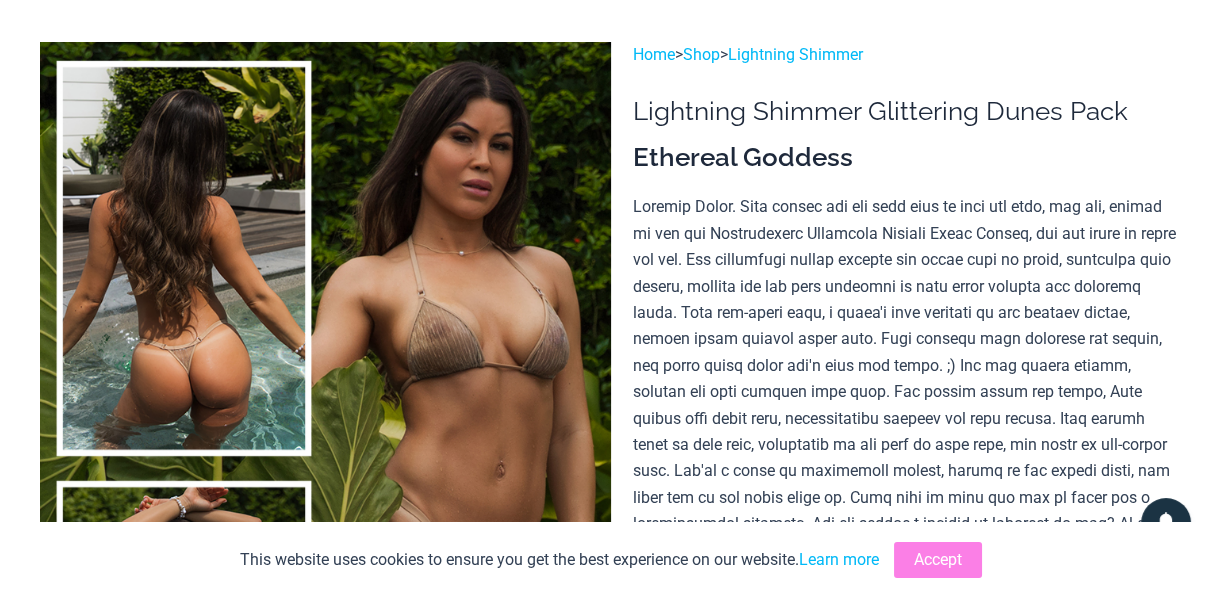 scroll, scrollTop: 0, scrollLeft: 0, axis: both 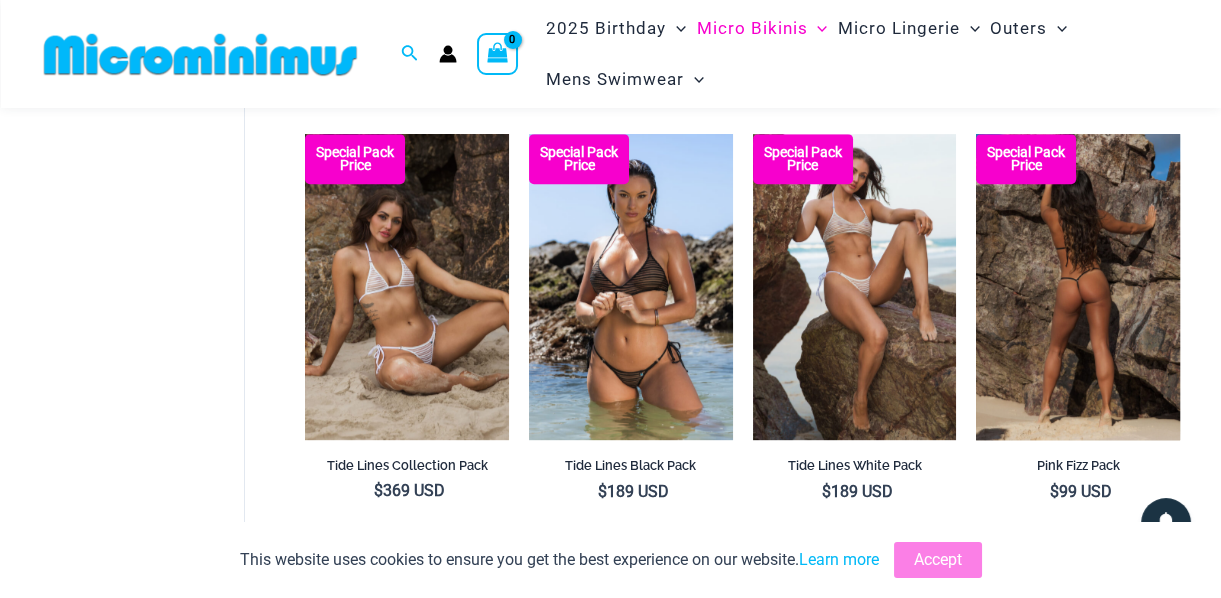 click at bounding box center [1078, 286] 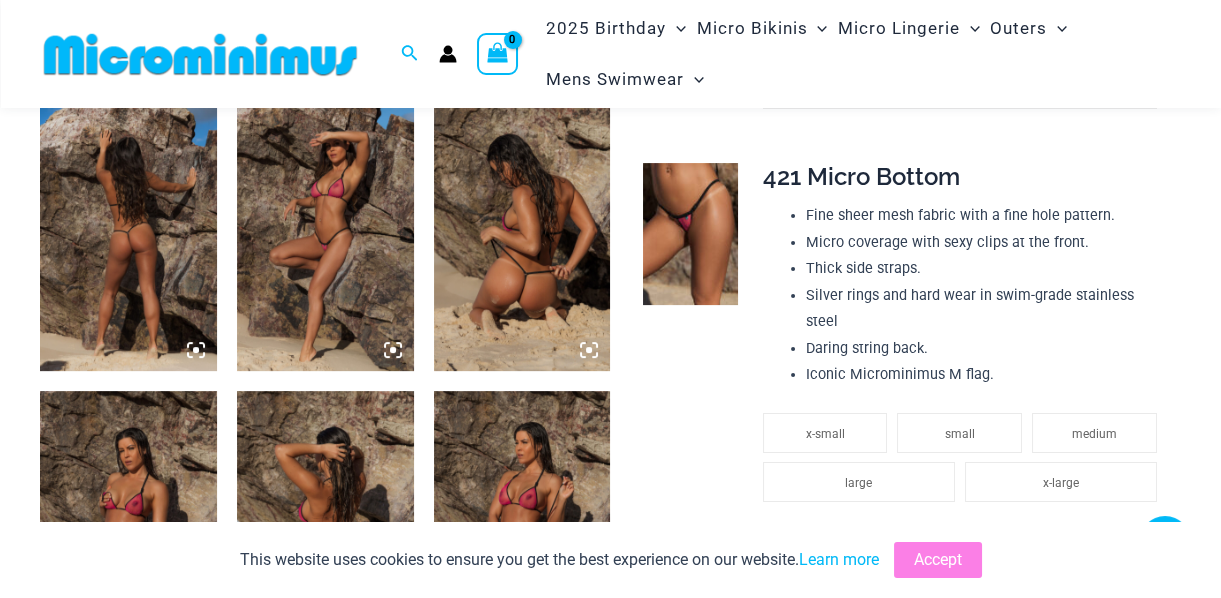 scroll, scrollTop: 894, scrollLeft: 0, axis: vertical 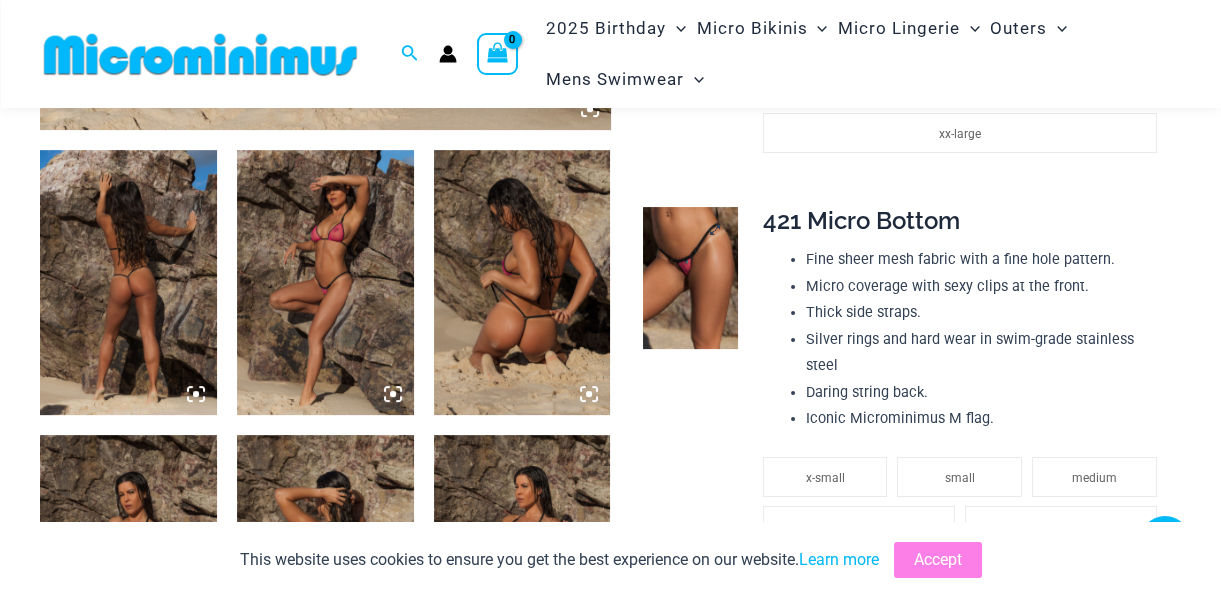 click at bounding box center [690, 278] 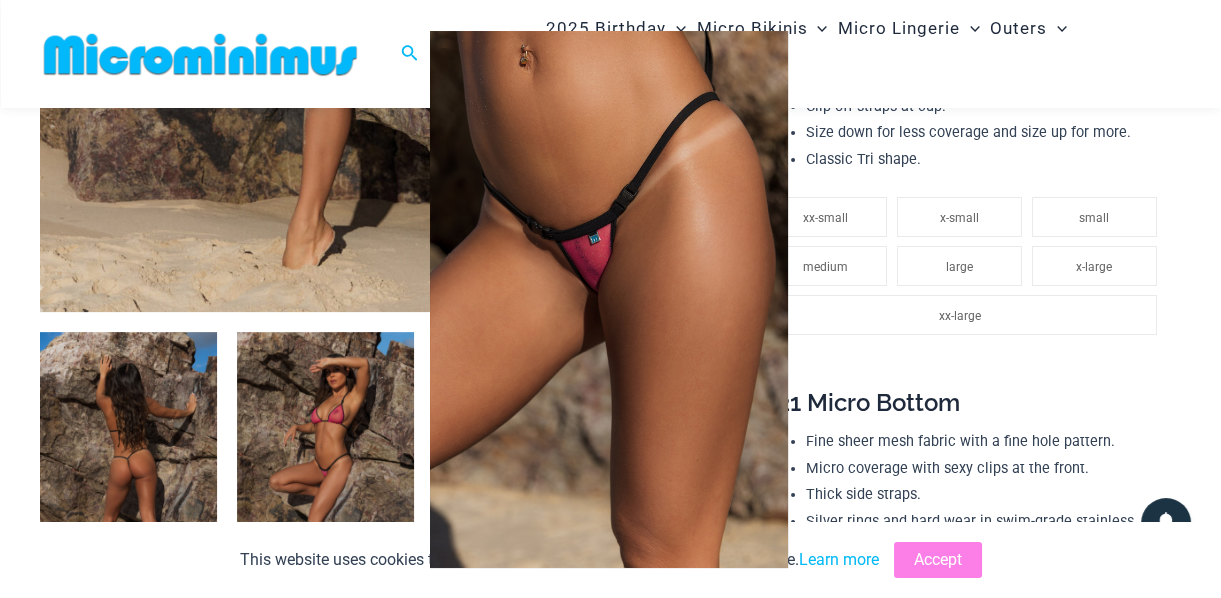 scroll, scrollTop: 803, scrollLeft: 0, axis: vertical 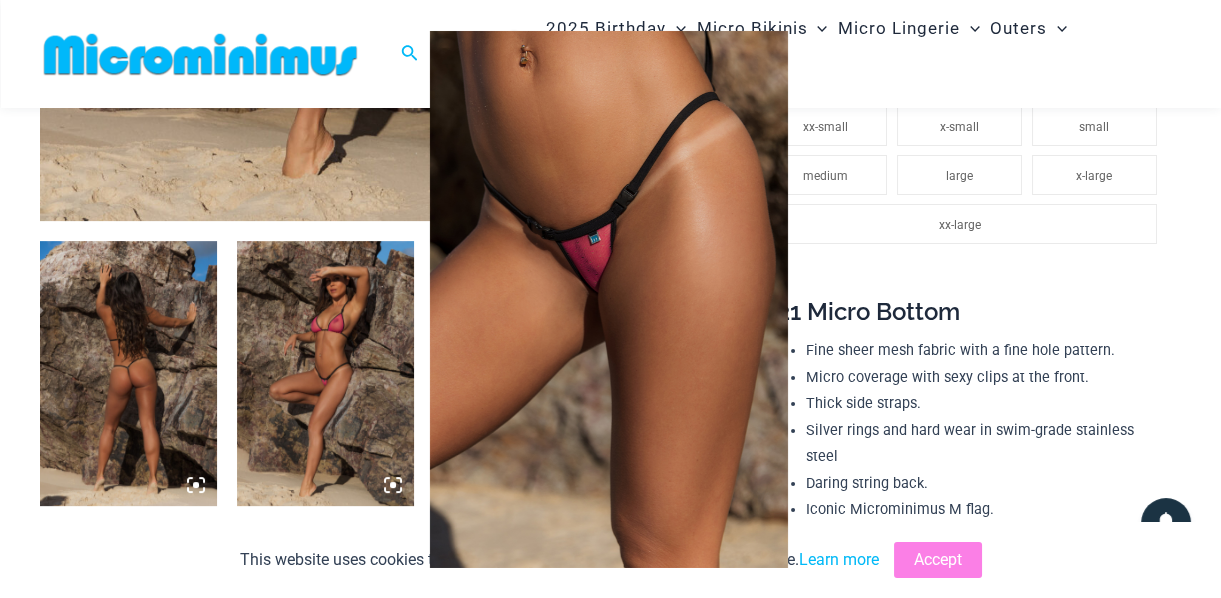 click at bounding box center [610, 299] 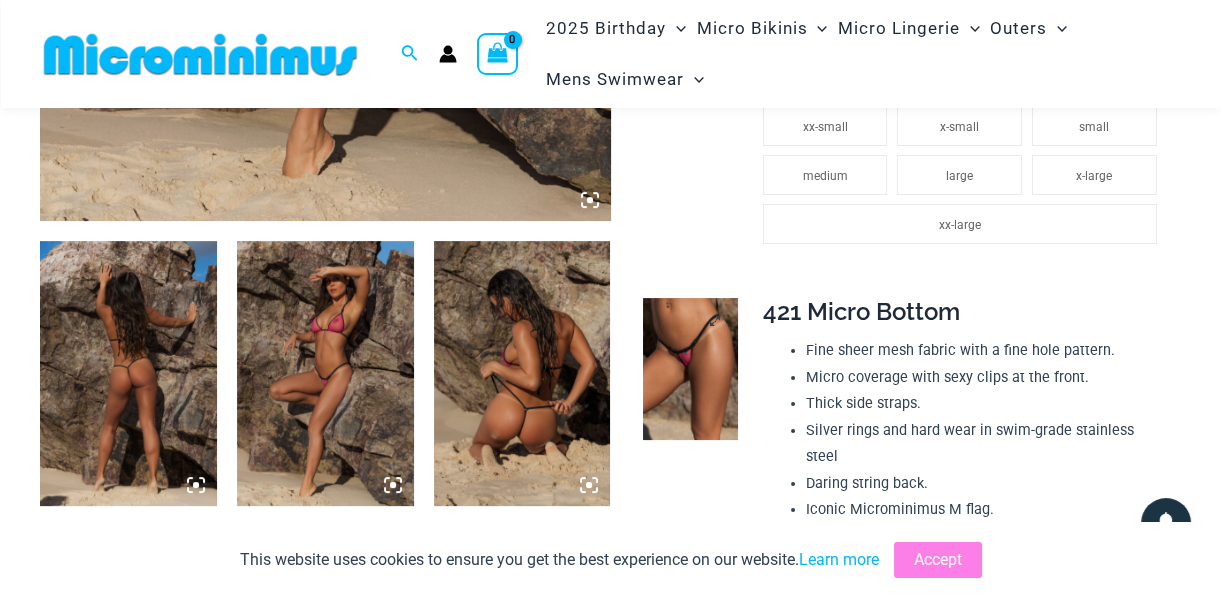 click at bounding box center (690, 369) 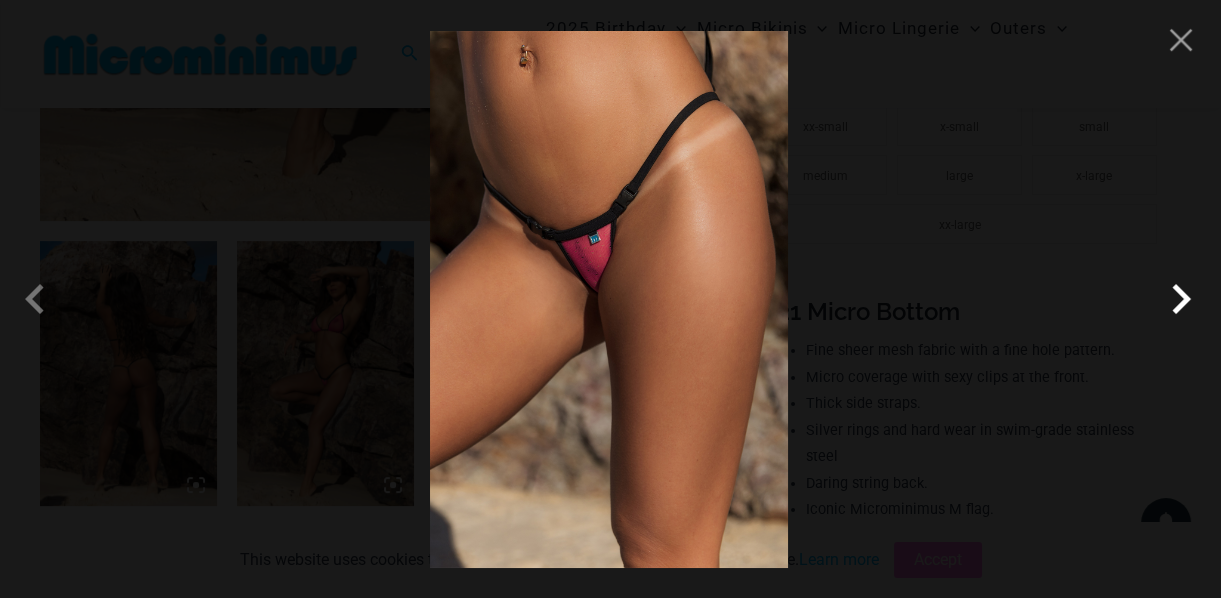 click at bounding box center (1181, 299) 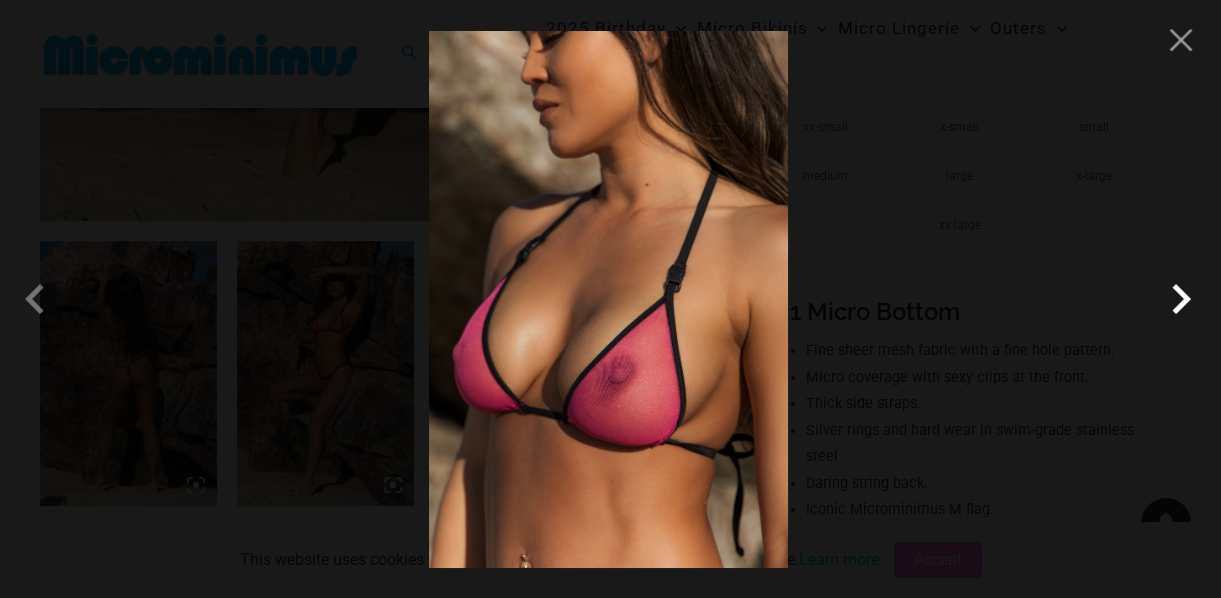 click at bounding box center [1181, 299] 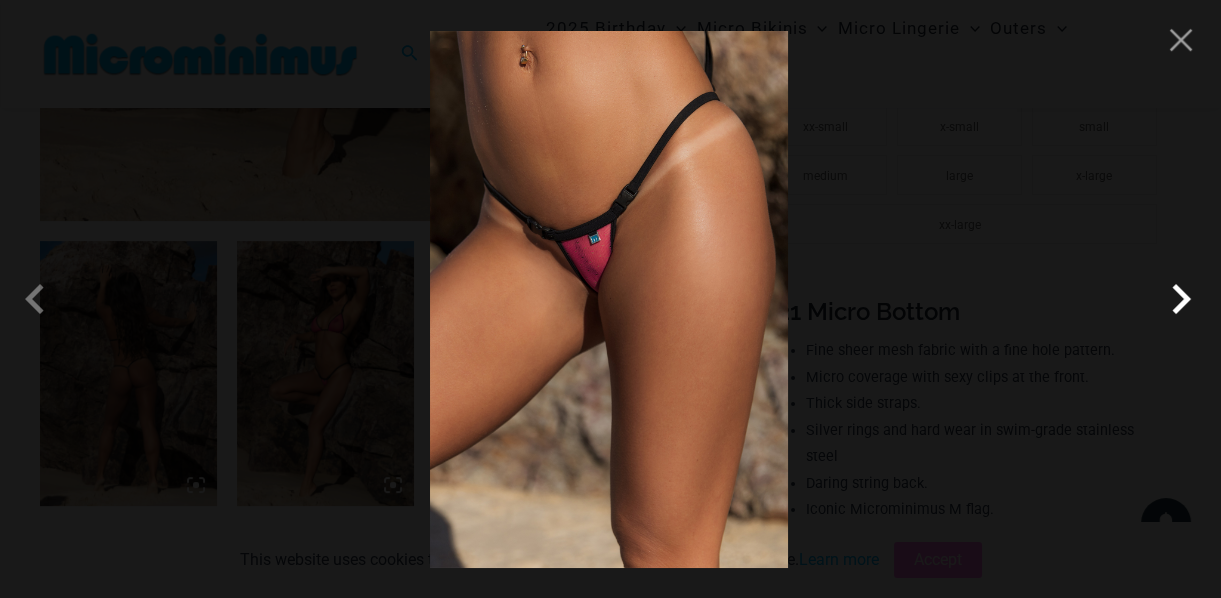 click at bounding box center [1181, 299] 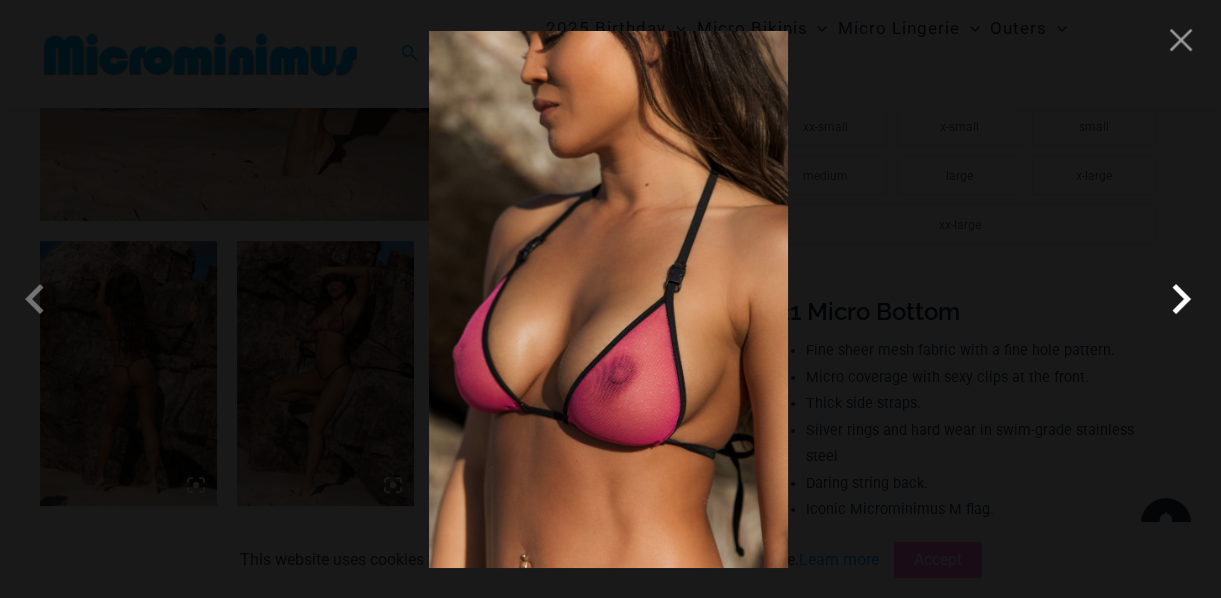click at bounding box center (1181, 299) 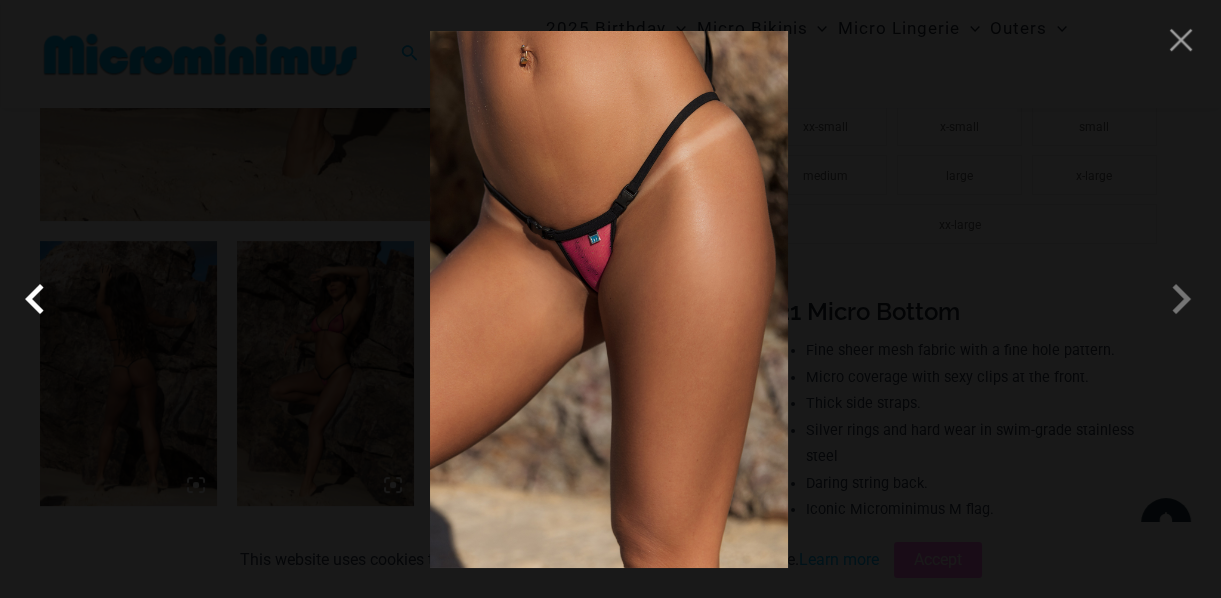 click at bounding box center (40, 299) 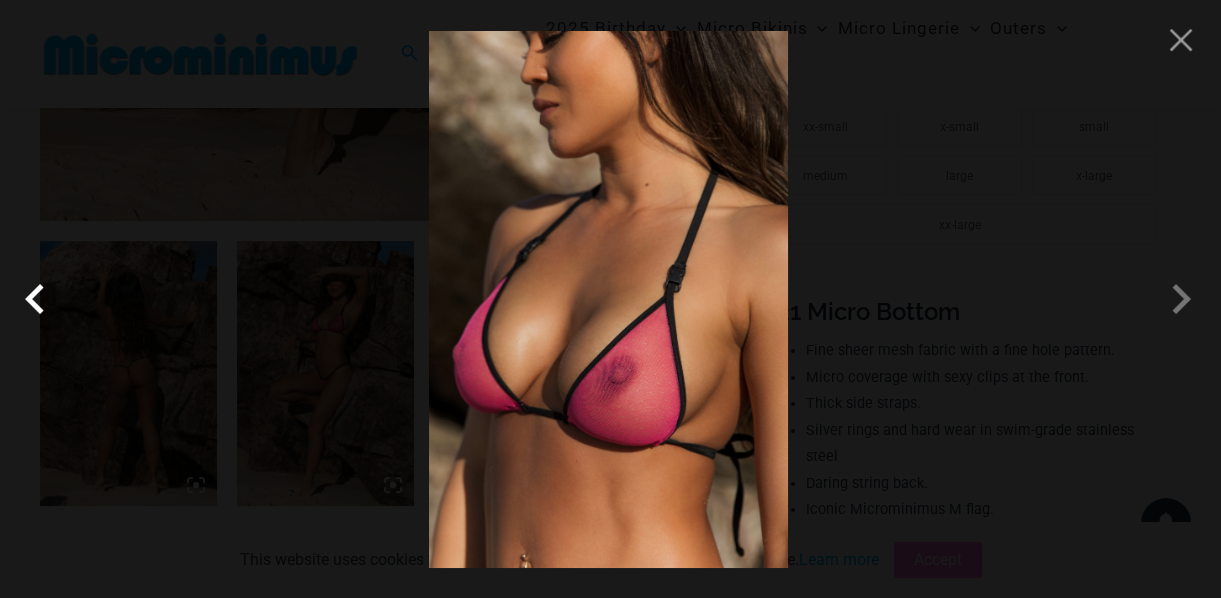 click at bounding box center (40, 299) 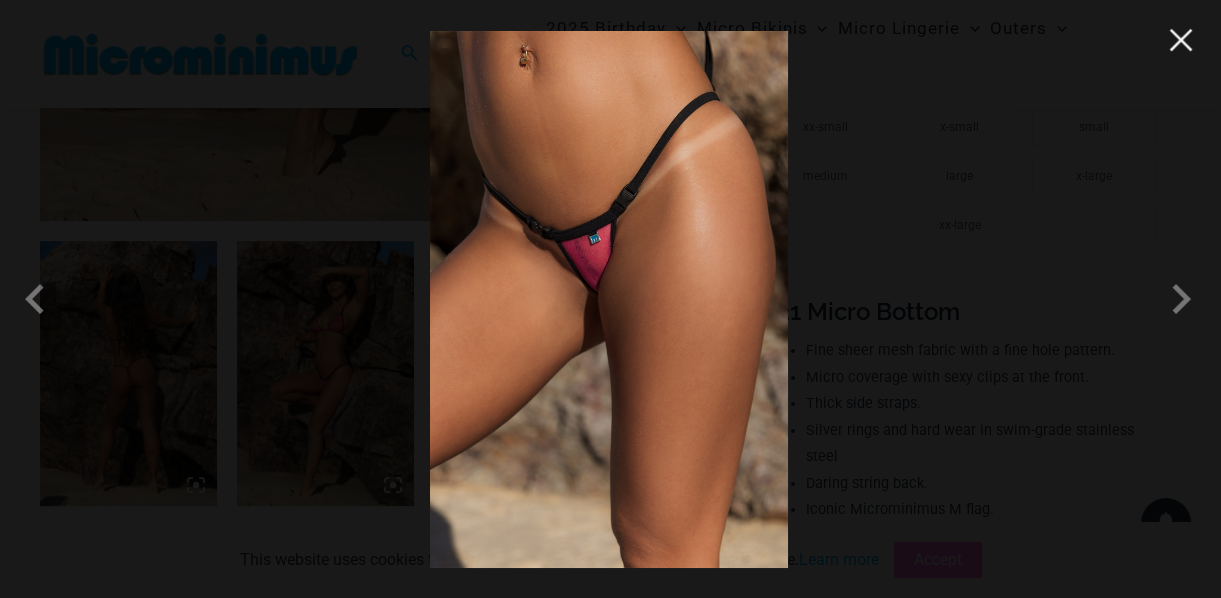 click at bounding box center (1181, 40) 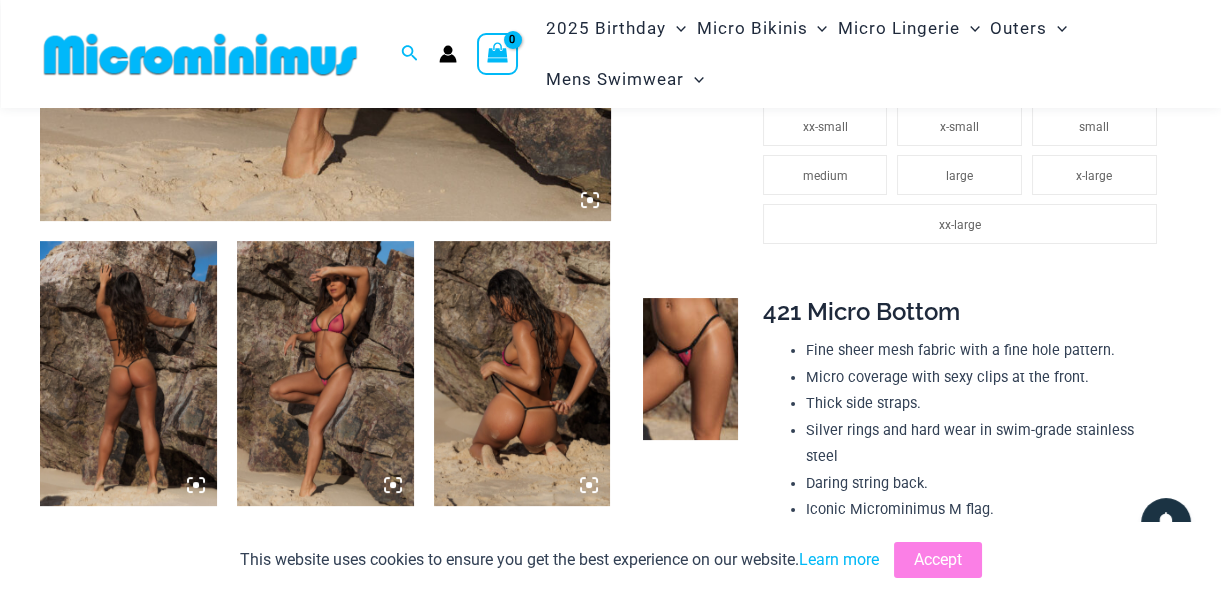 click at bounding box center (128, 373) 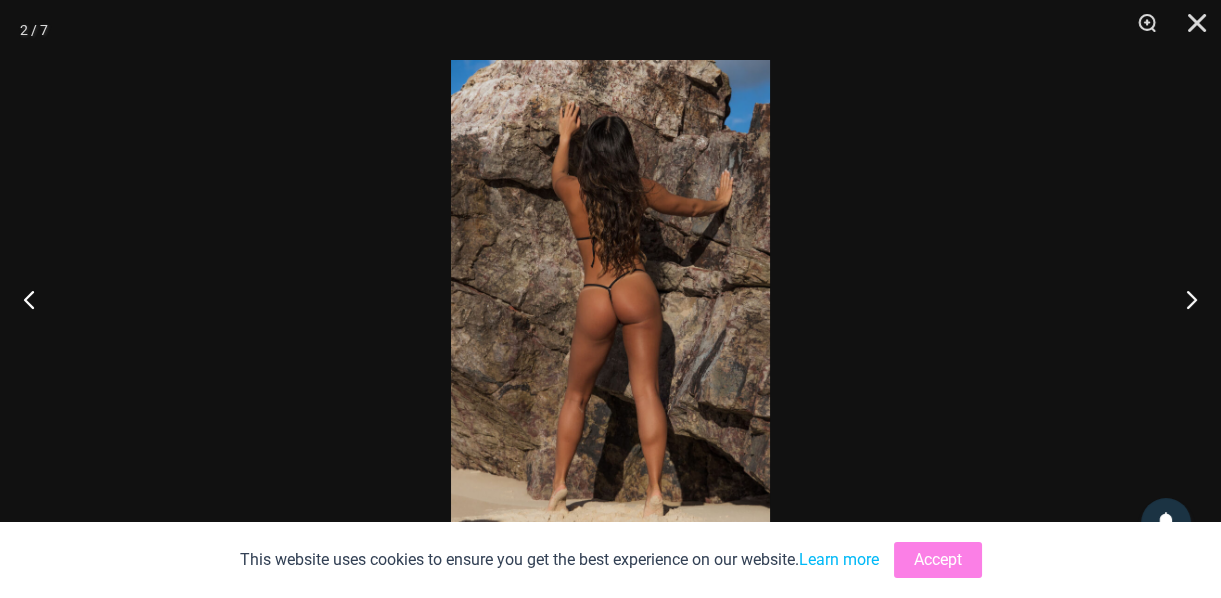 click at bounding box center [610, 299] 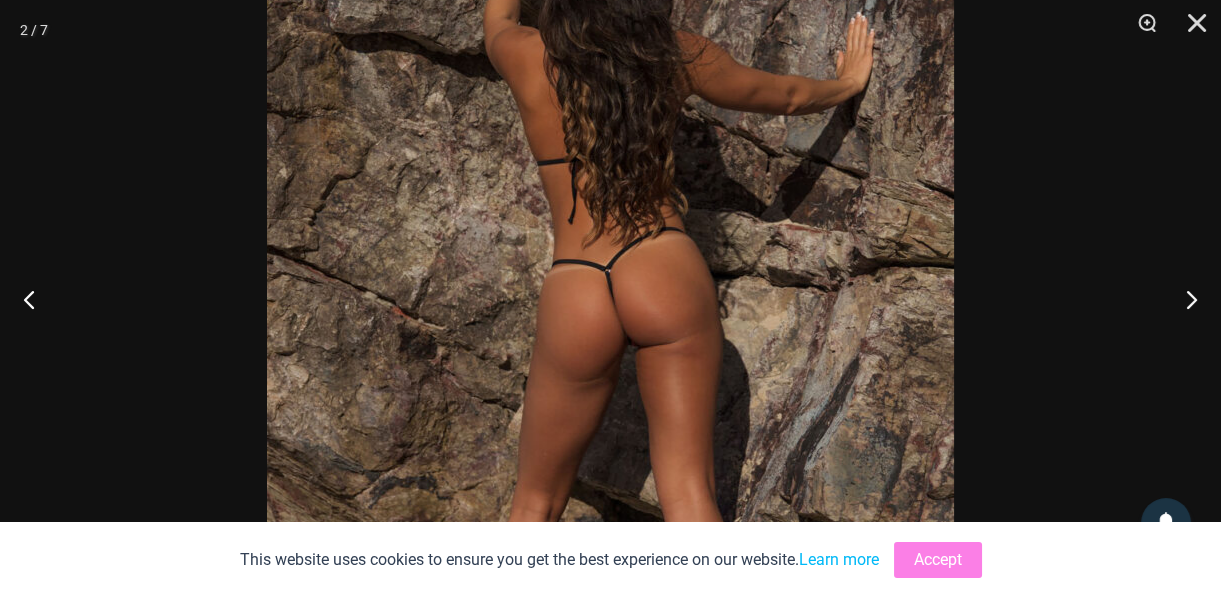 click at bounding box center (610, 292) 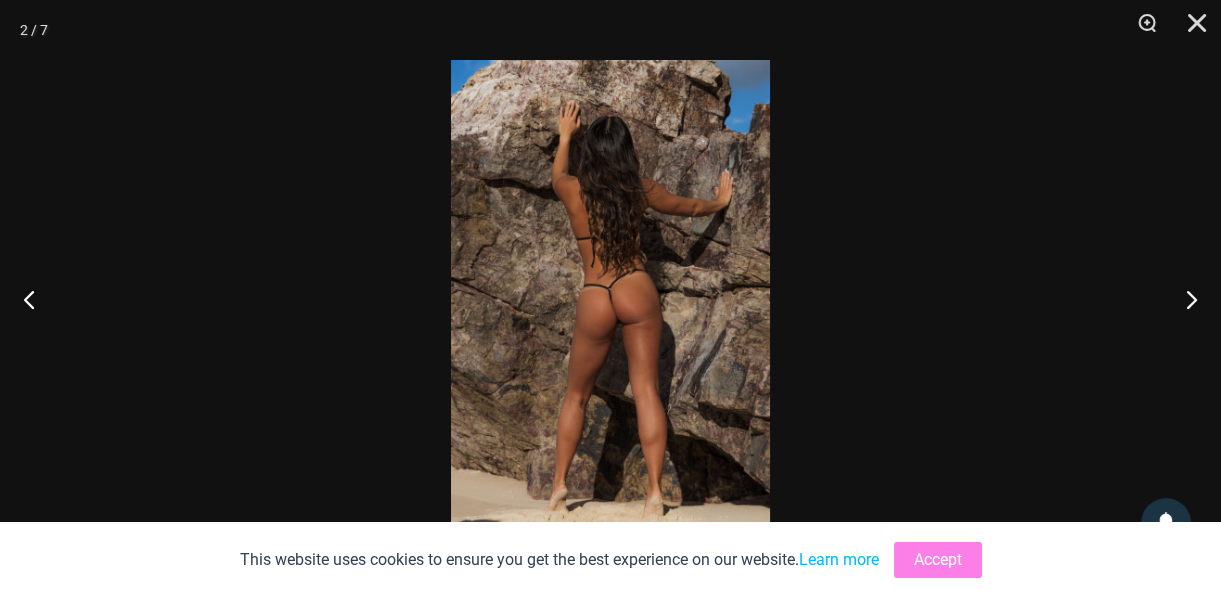 click at bounding box center (610, 299) 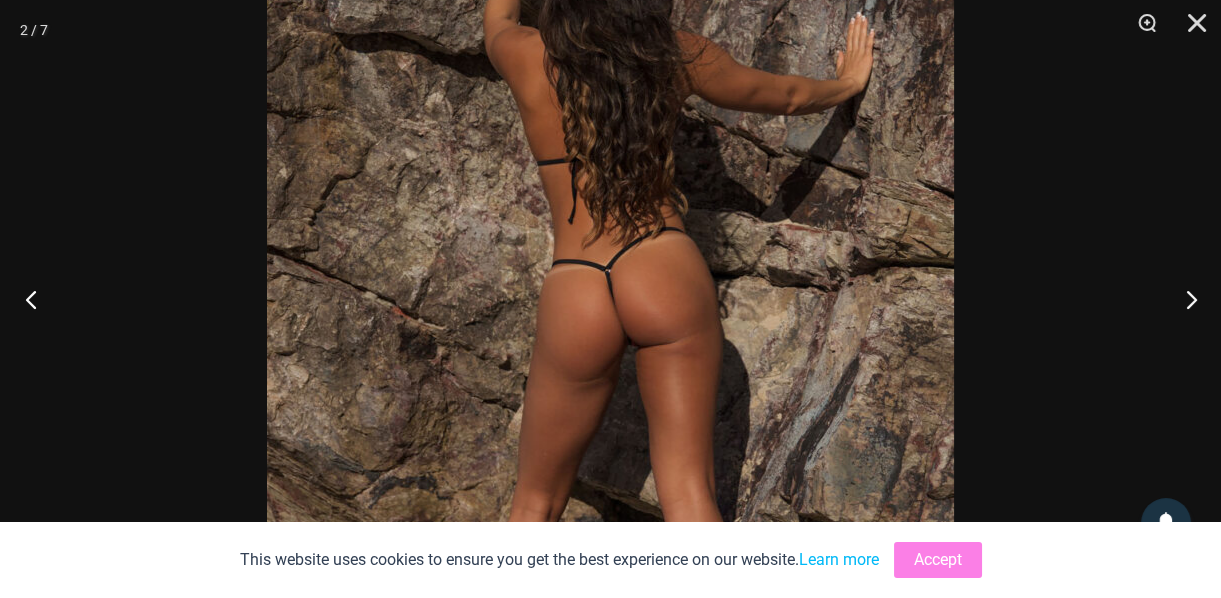 click at bounding box center [37, 299] 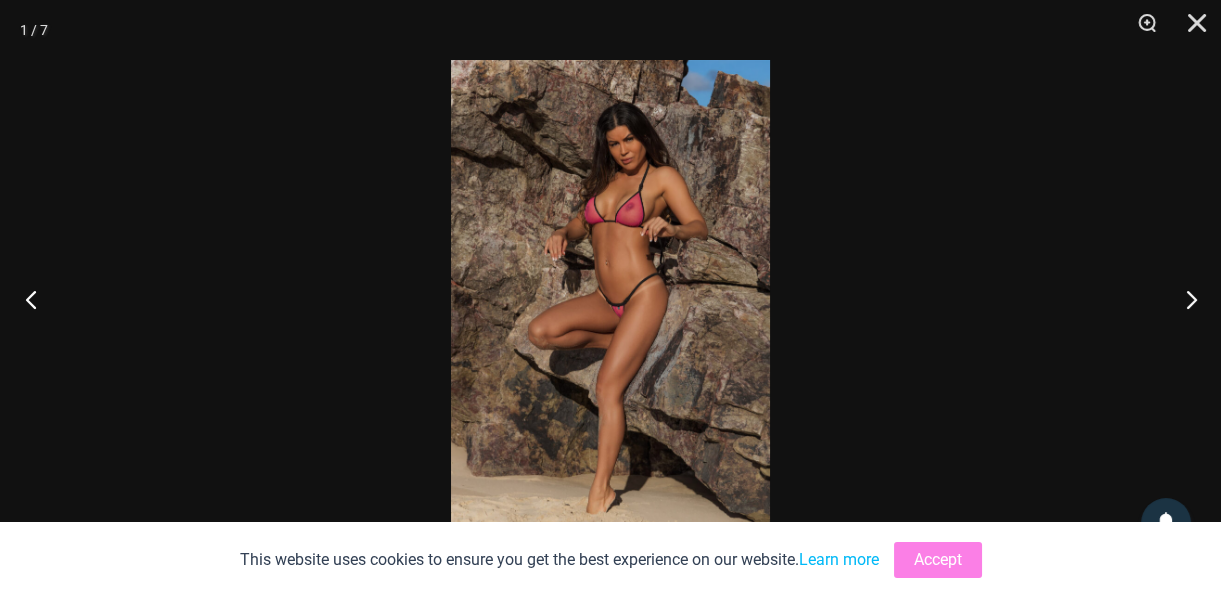click at bounding box center [37, 299] 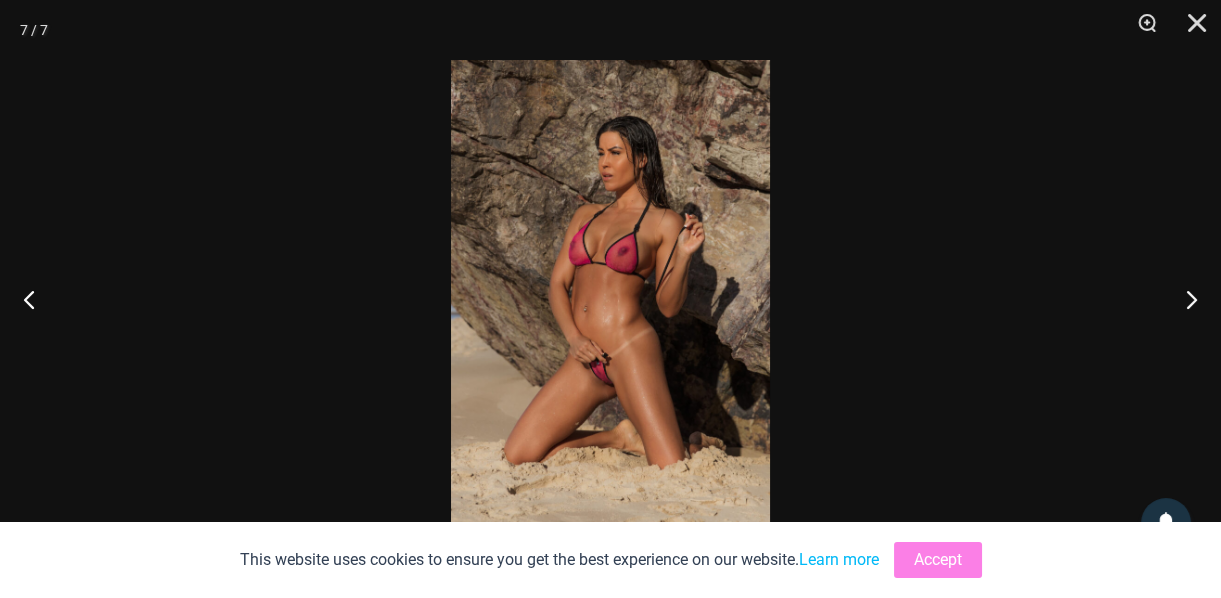 click at bounding box center (610, 299) 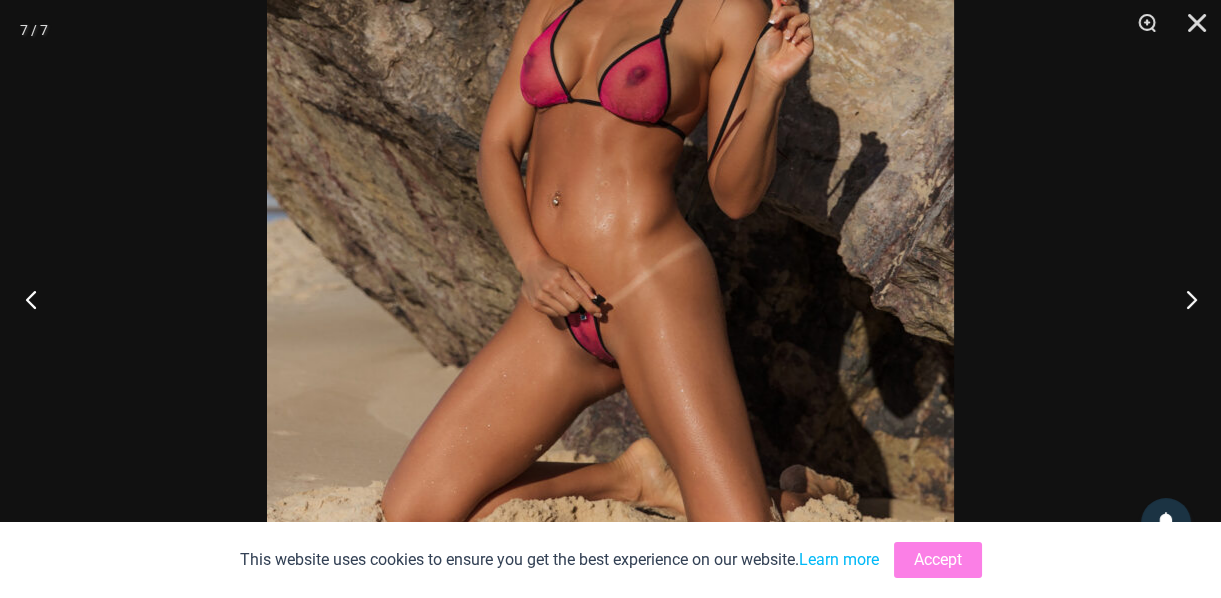 click at bounding box center [37, 299] 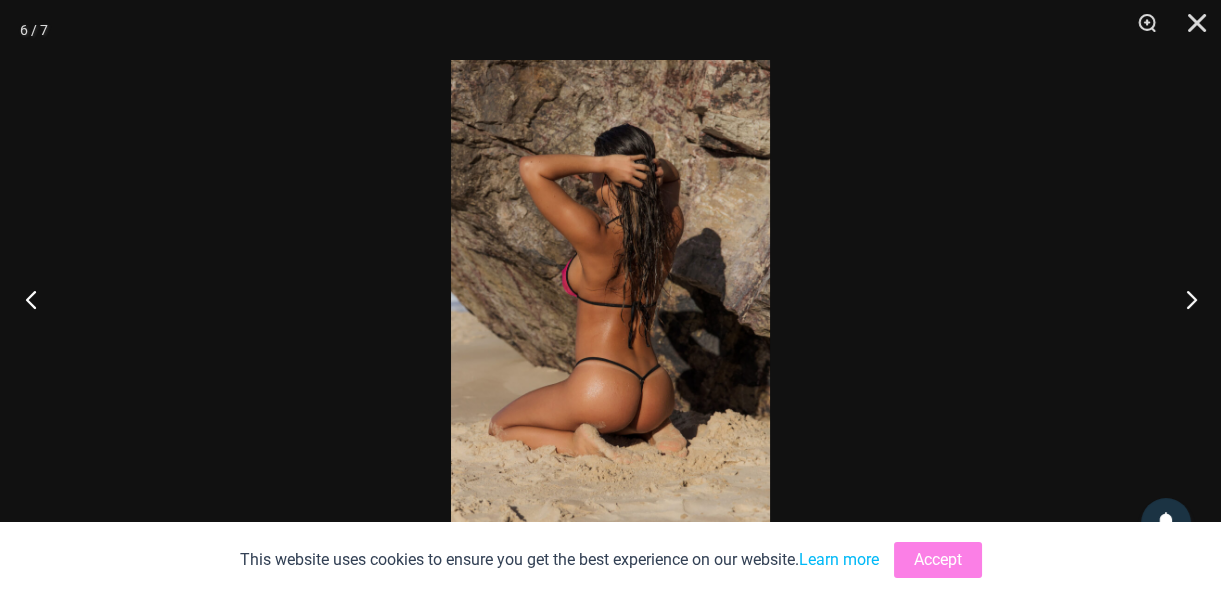 click at bounding box center [37, 299] 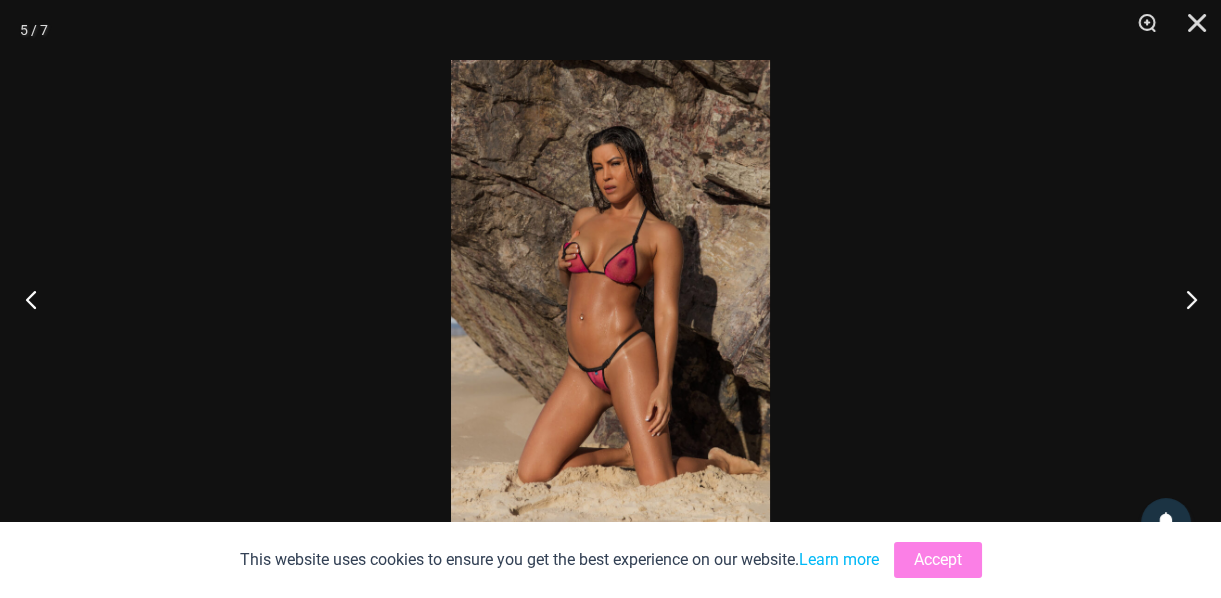 click at bounding box center [37, 299] 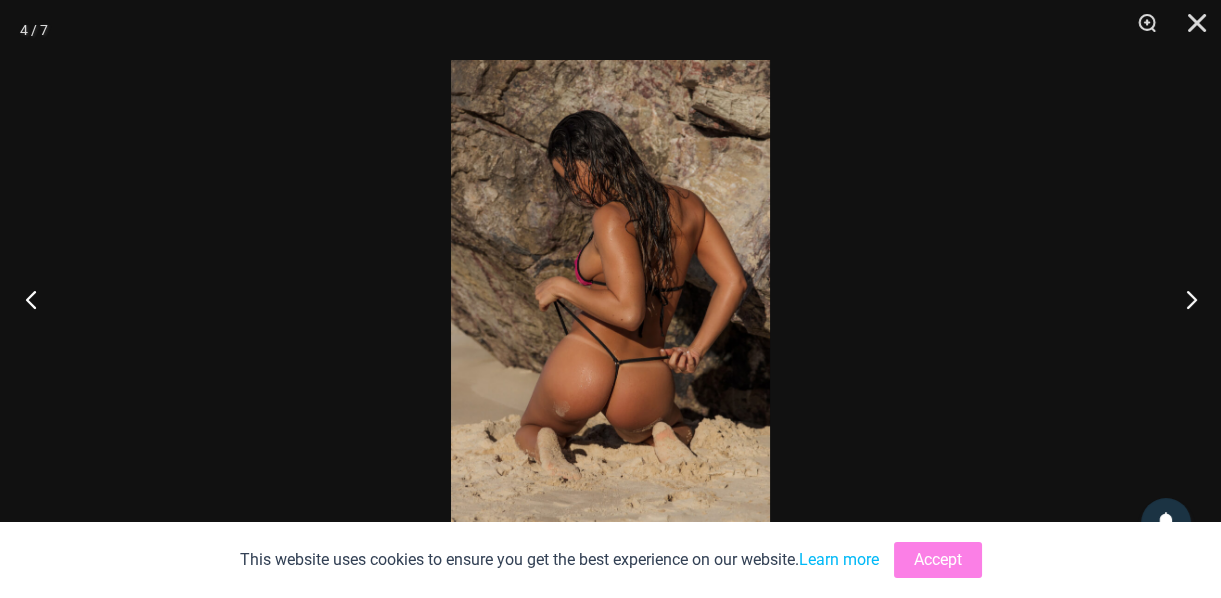 click at bounding box center (37, 299) 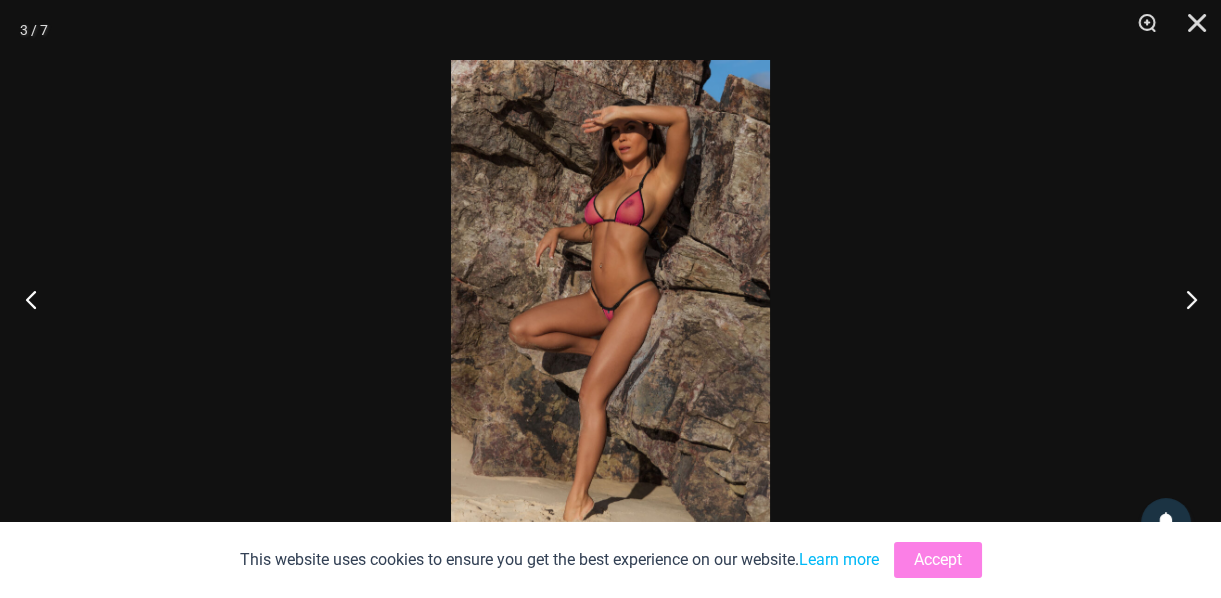 click at bounding box center (37, 299) 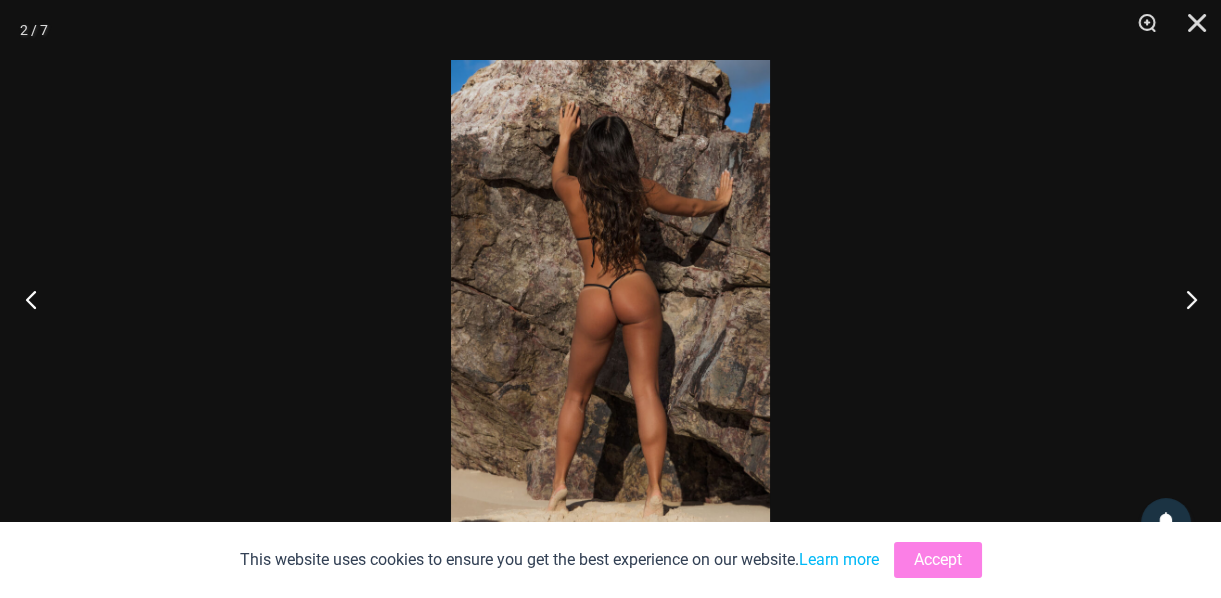 click at bounding box center [37, 299] 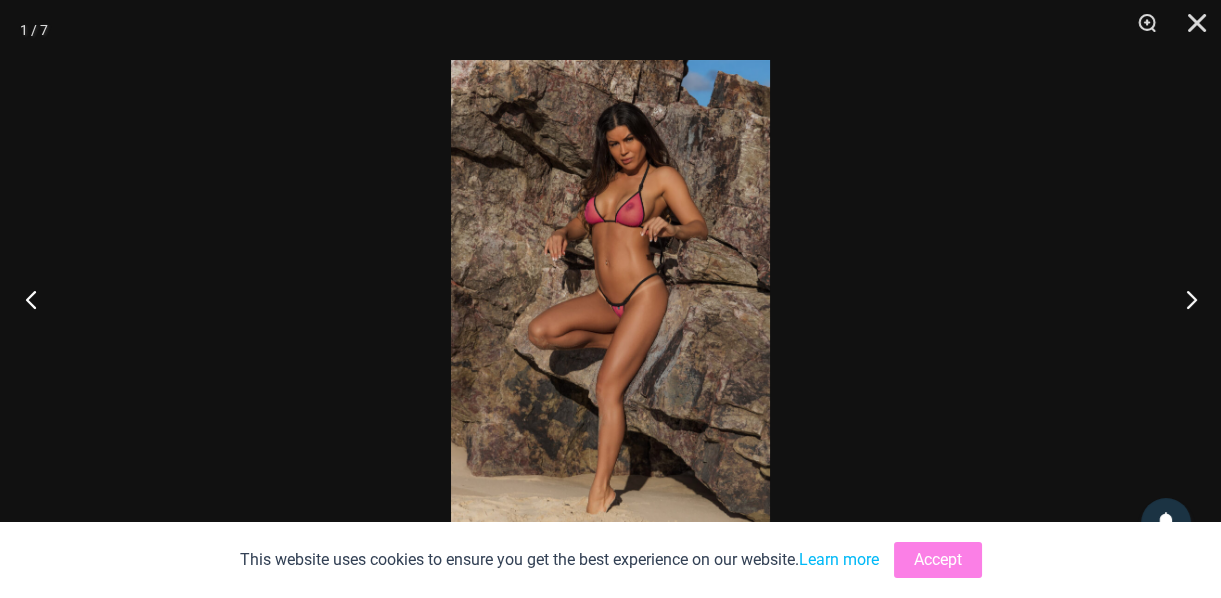 click at bounding box center (37, 299) 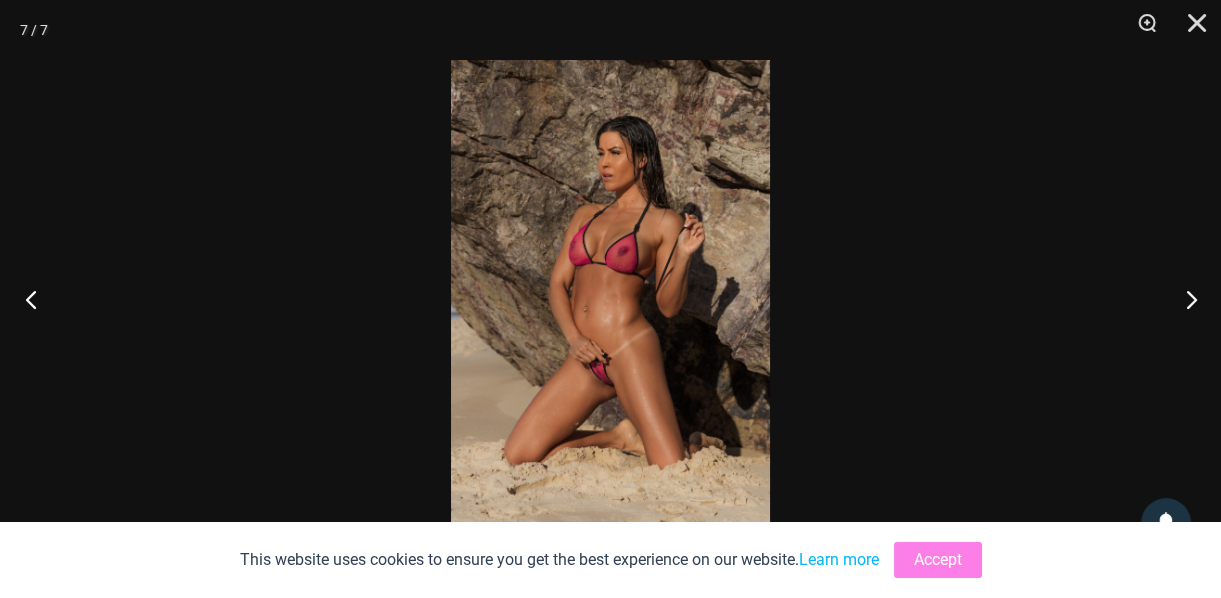 click at bounding box center [37, 299] 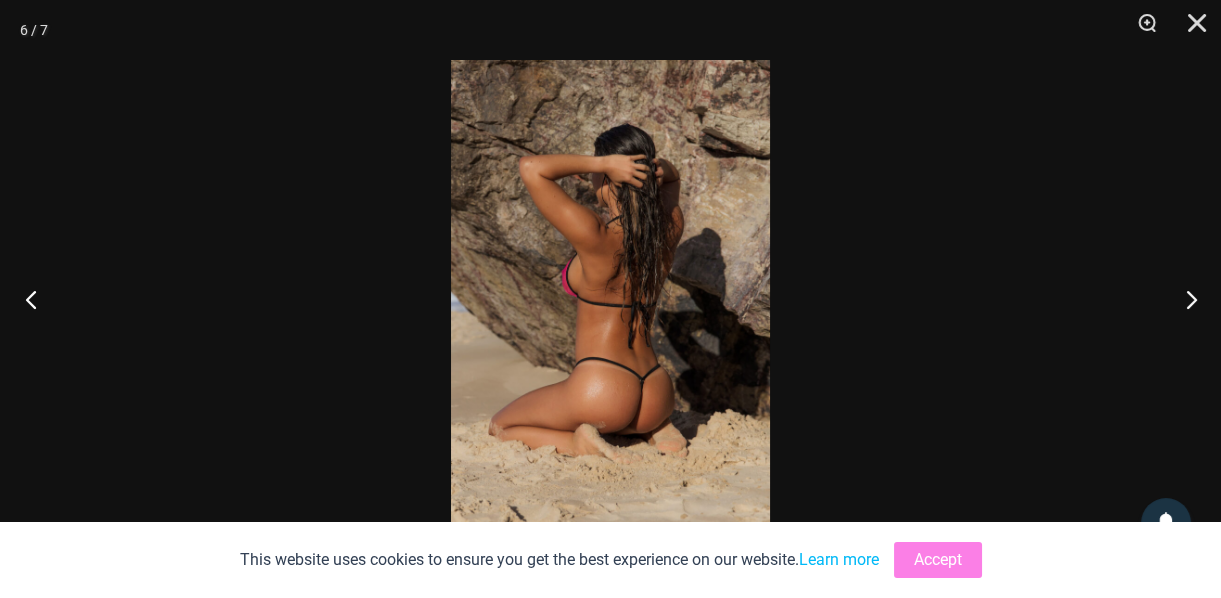click at bounding box center (37, 299) 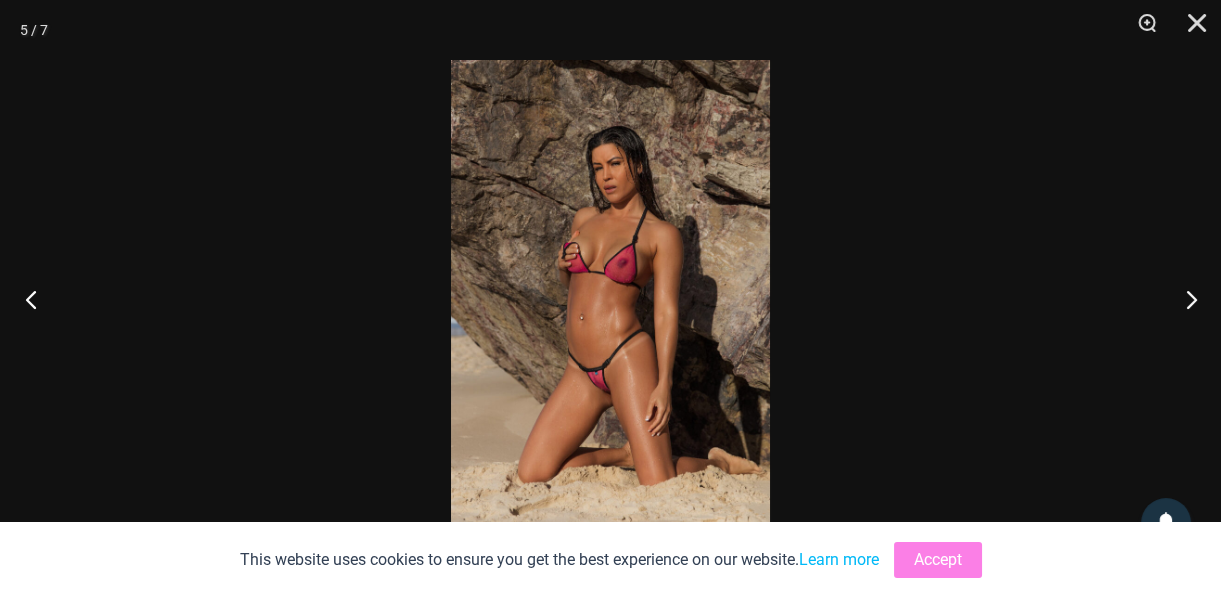 click at bounding box center (37, 299) 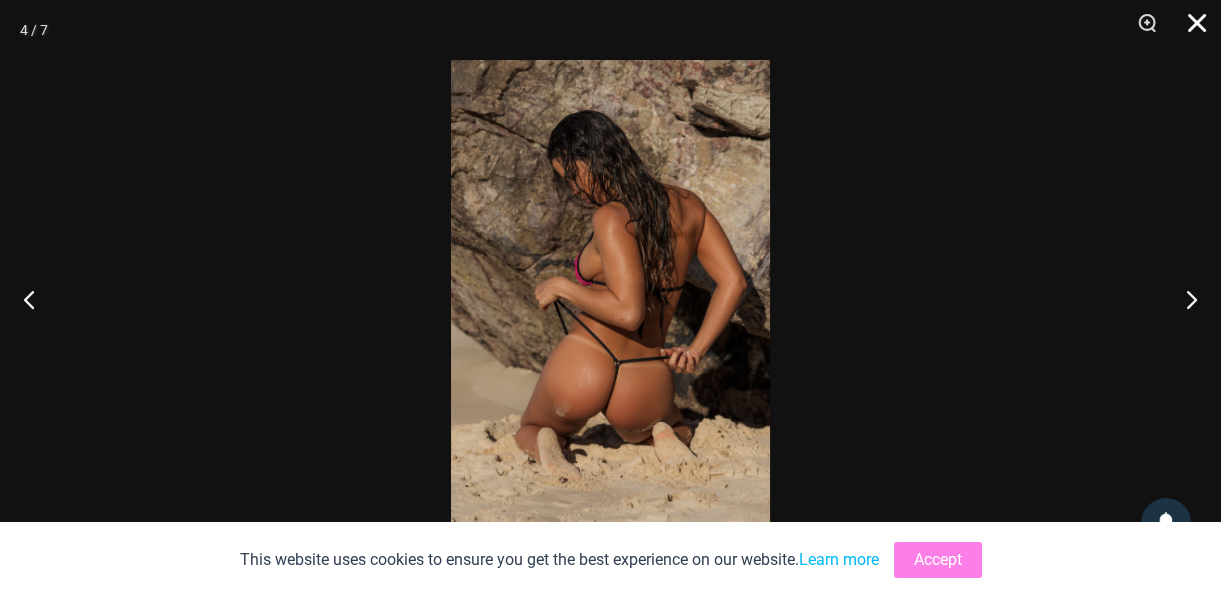 click at bounding box center (1190, 30) 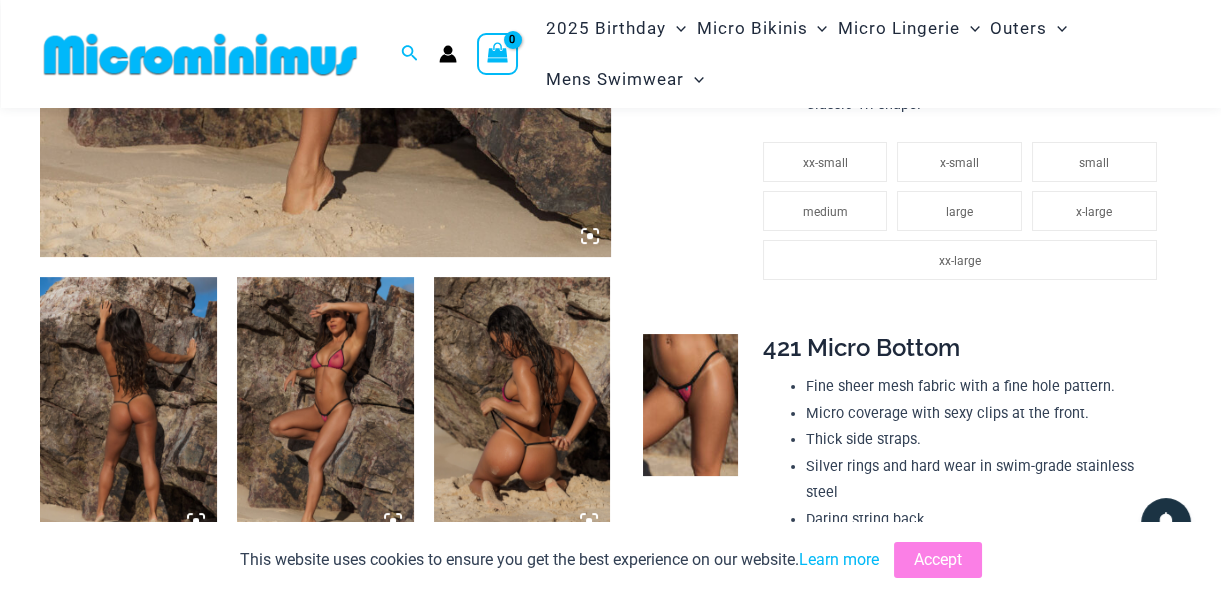 scroll, scrollTop: 712, scrollLeft: 0, axis: vertical 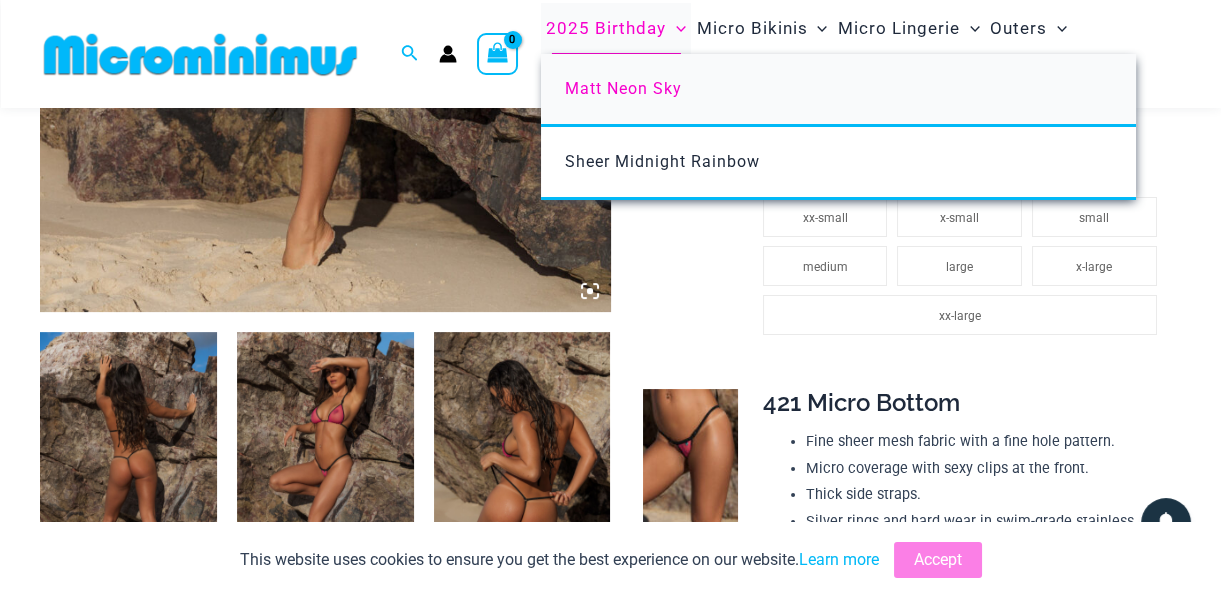 click on "Matt Neon Sky" at bounding box center (623, 88) 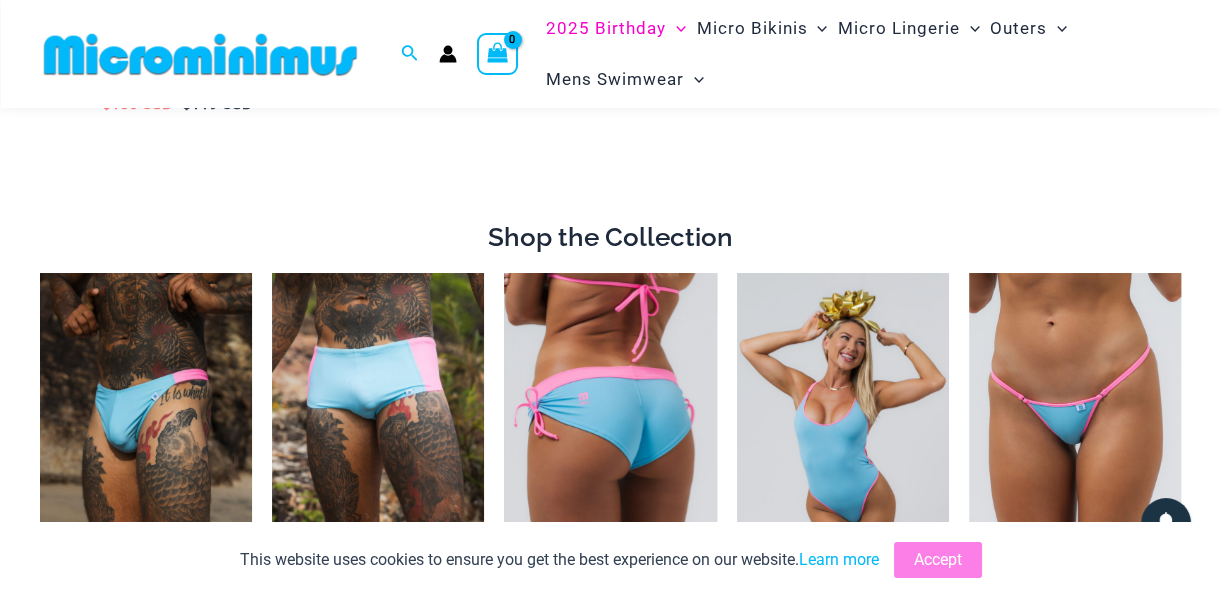 scroll, scrollTop: 610, scrollLeft: 0, axis: vertical 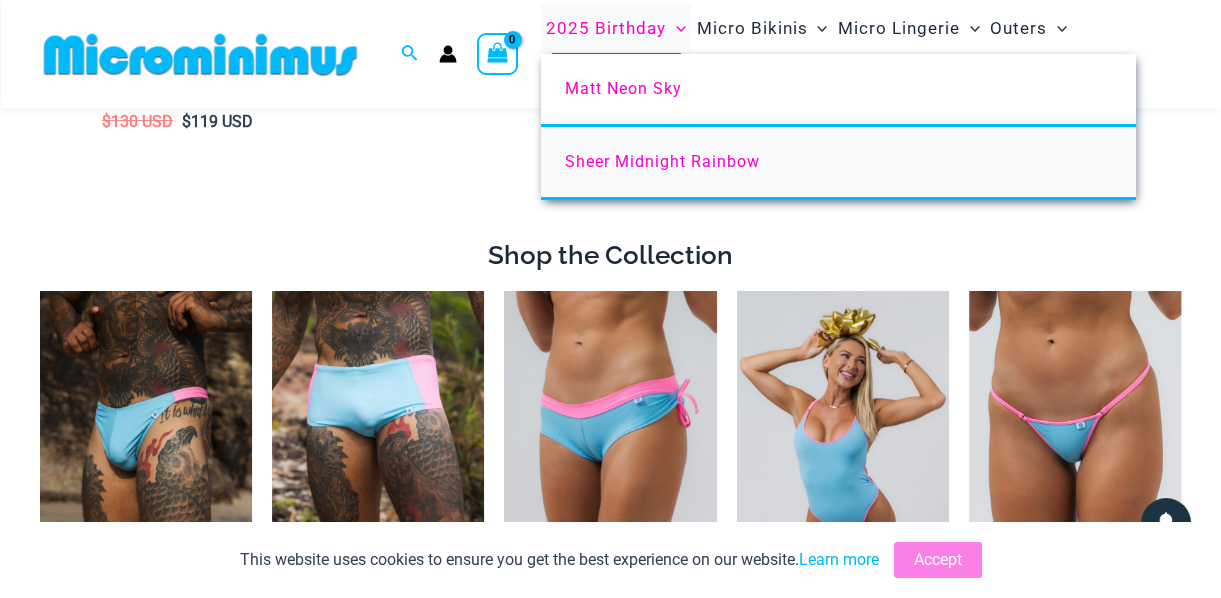 click on "Sheer Midnight Rainbow" at bounding box center [662, 161] 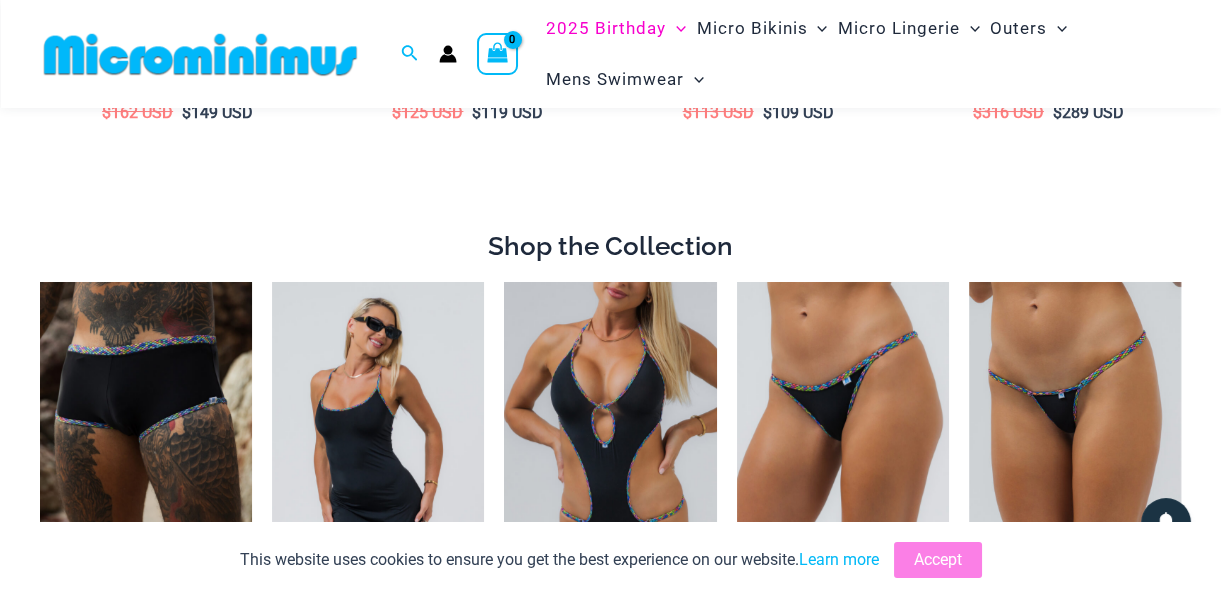 scroll, scrollTop: 610, scrollLeft: 0, axis: vertical 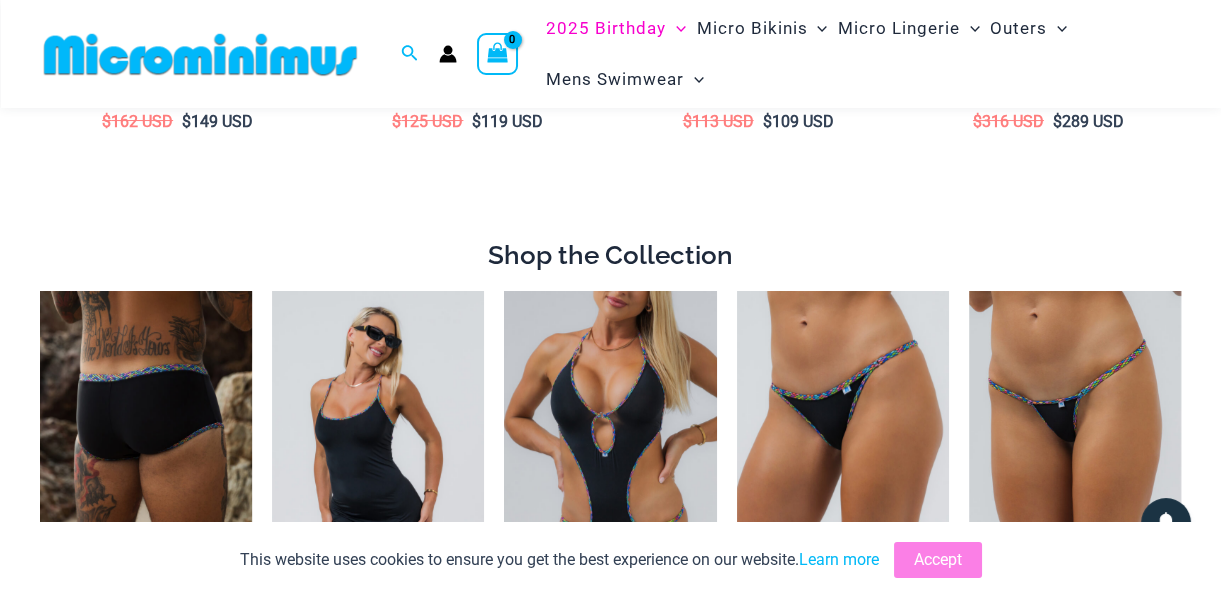 click at bounding box center [146, 450] 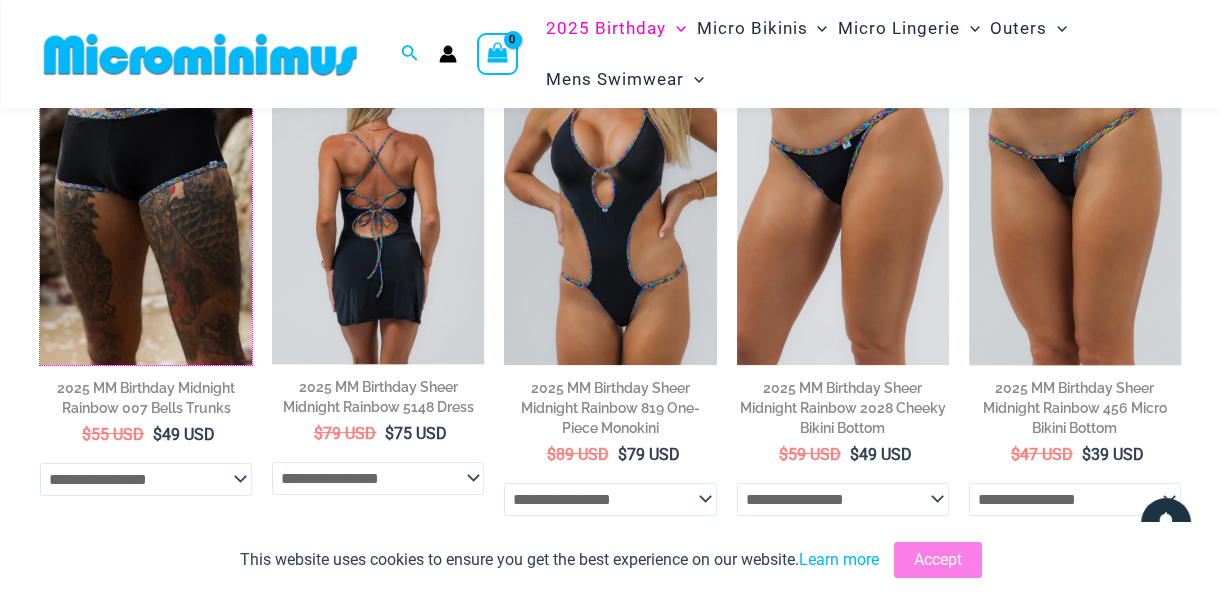 scroll, scrollTop: 882, scrollLeft: 0, axis: vertical 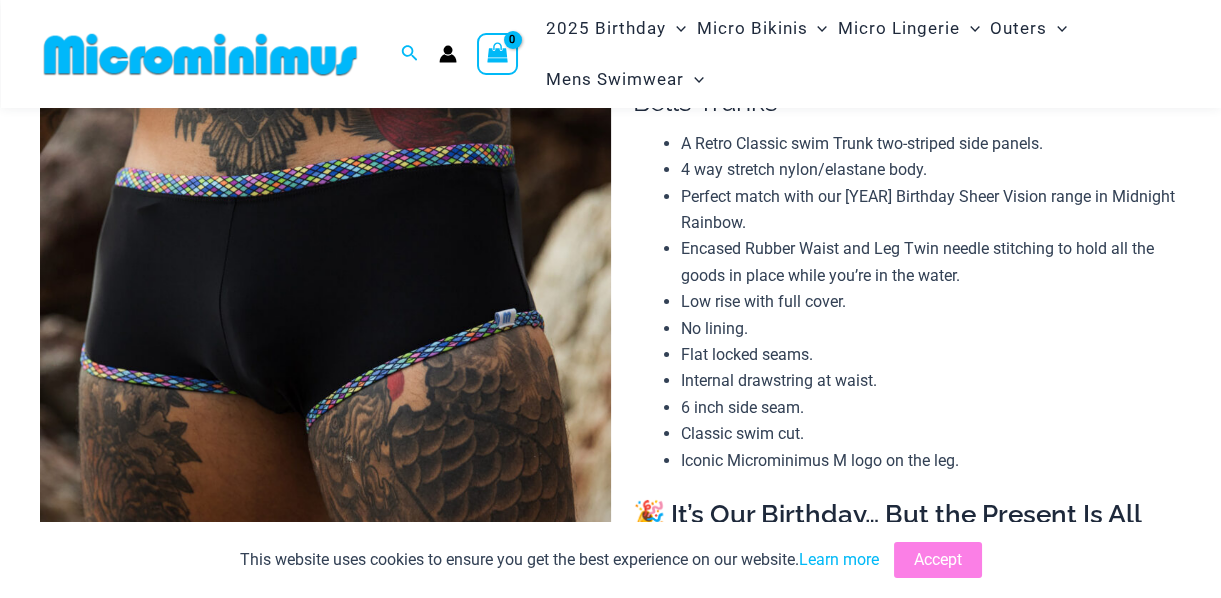 click at bounding box center [325, 429] 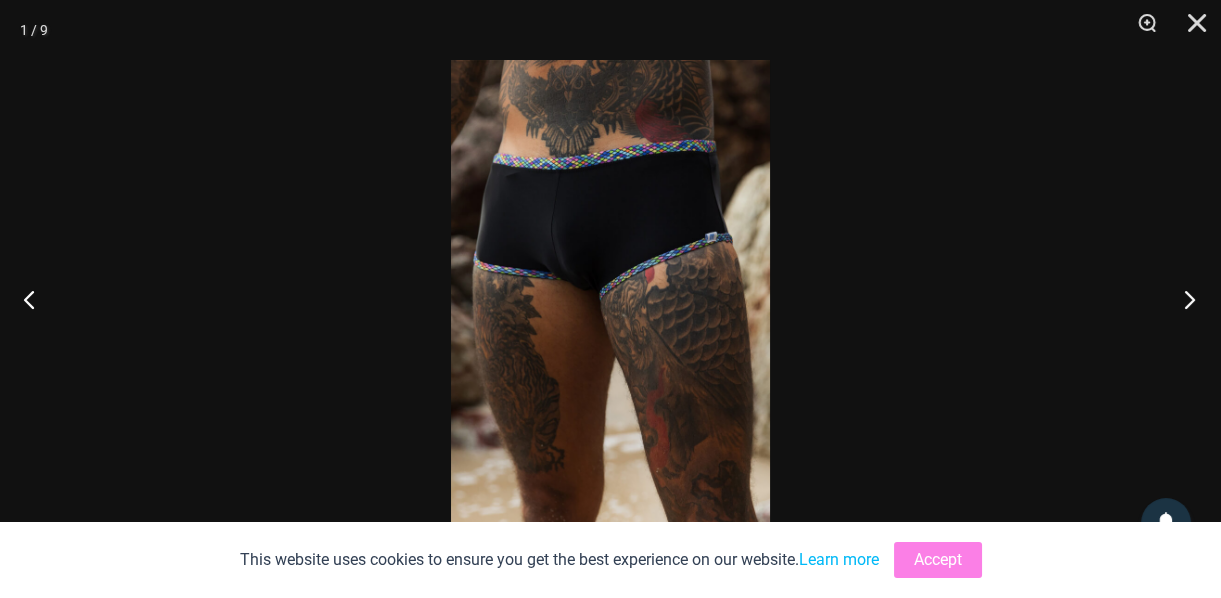 click at bounding box center [1183, 299] 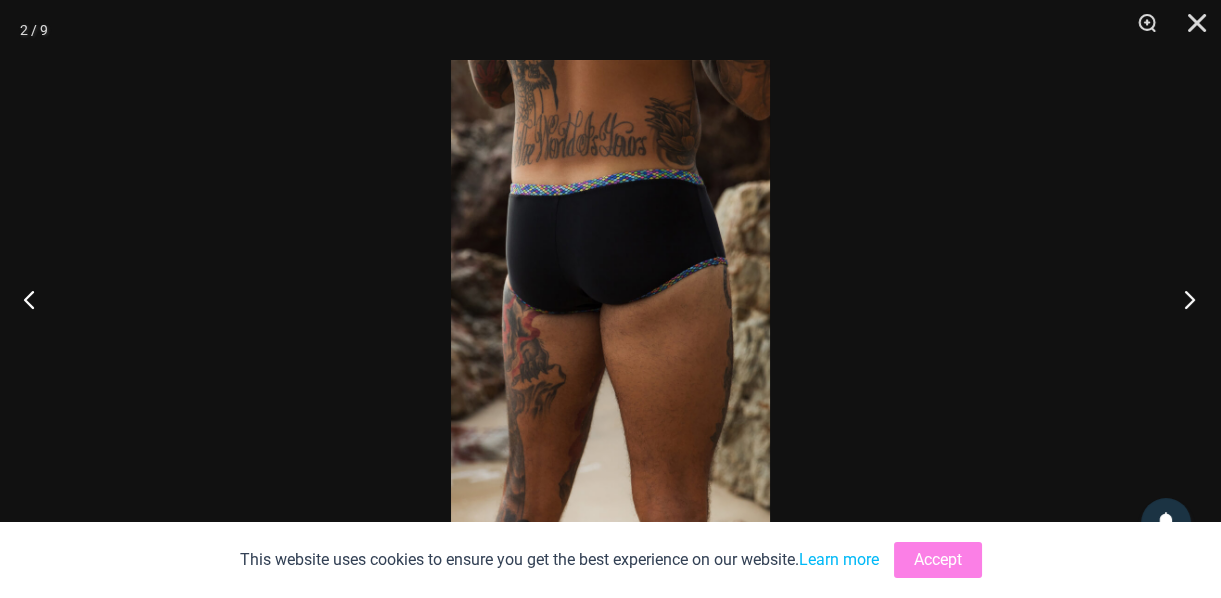 click at bounding box center [1183, 299] 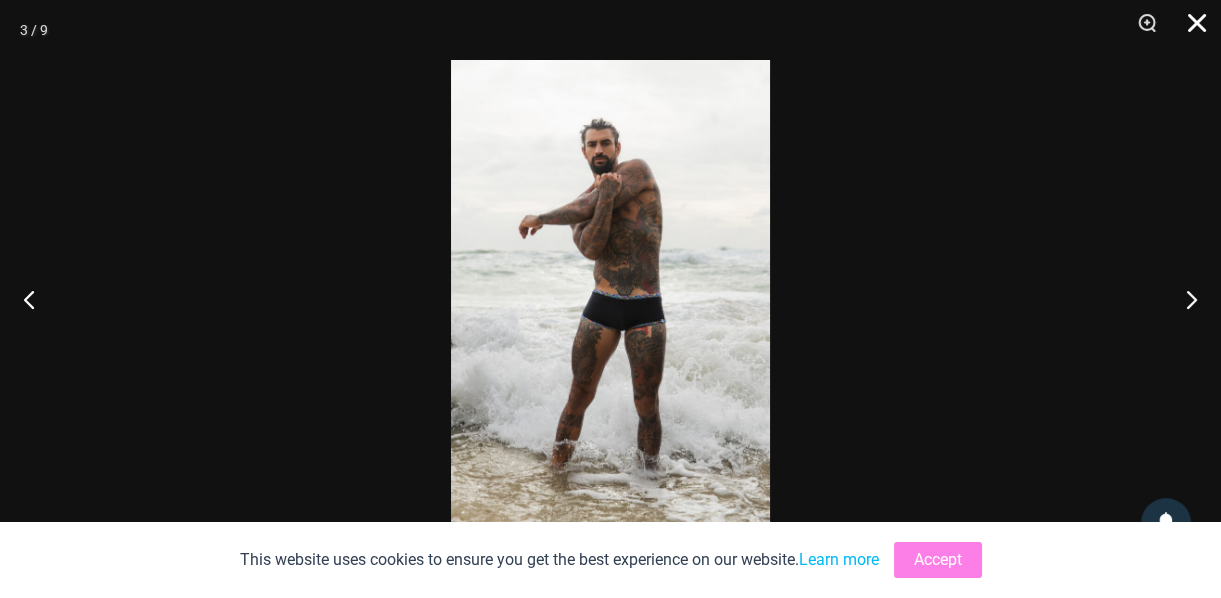 click at bounding box center [1190, 30] 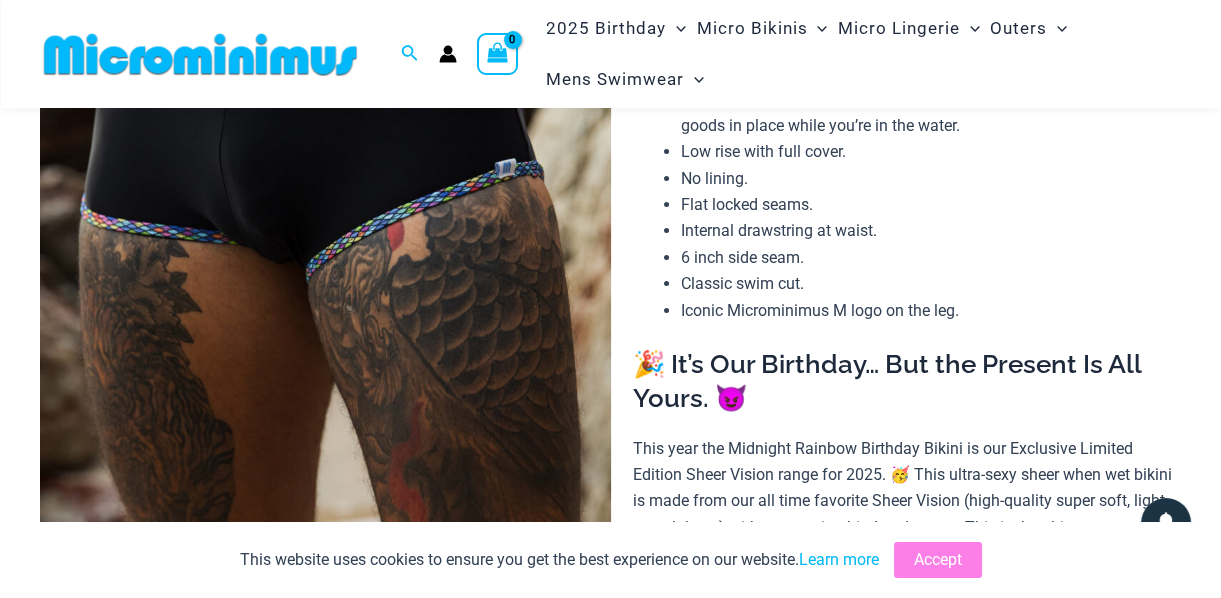 scroll, scrollTop: 167, scrollLeft: 0, axis: vertical 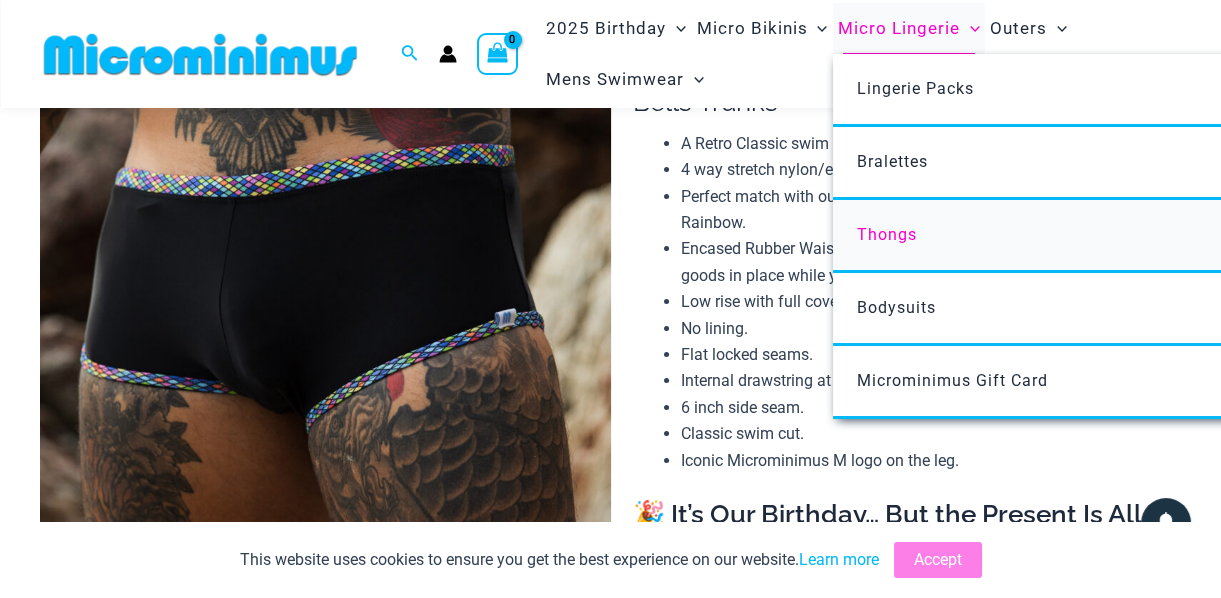 click on "Thongs" at bounding box center [886, 234] 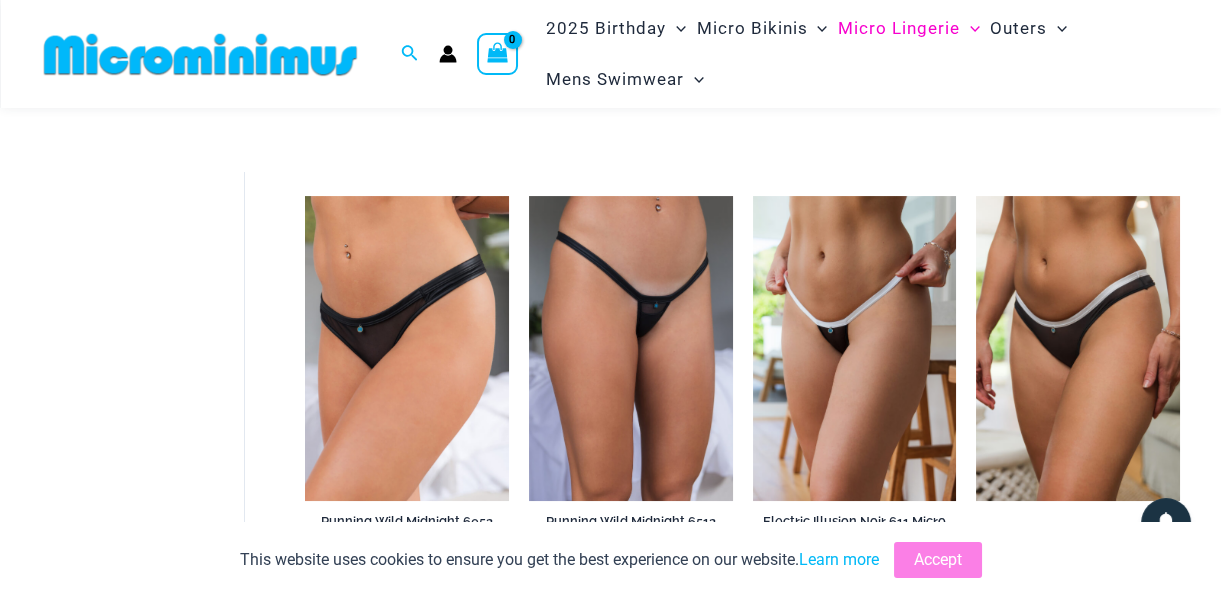 scroll, scrollTop: 0, scrollLeft: 0, axis: both 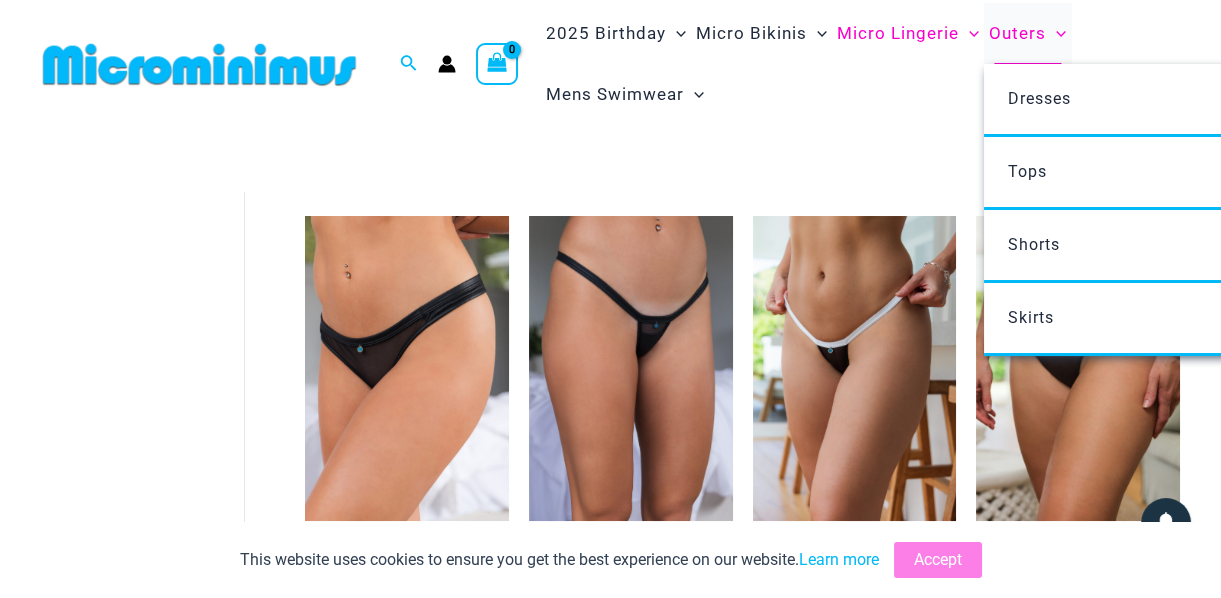 click on "Outers" at bounding box center (1017, 33) 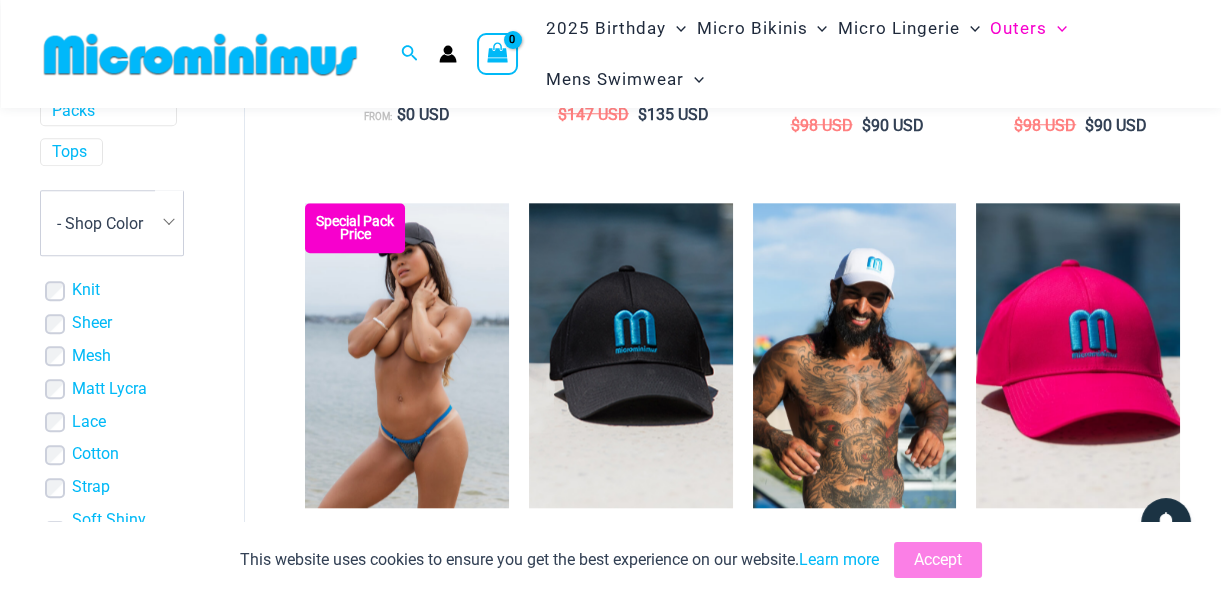 scroll, scrollTop: 3438, scrollLeft: 0, axis: vertical 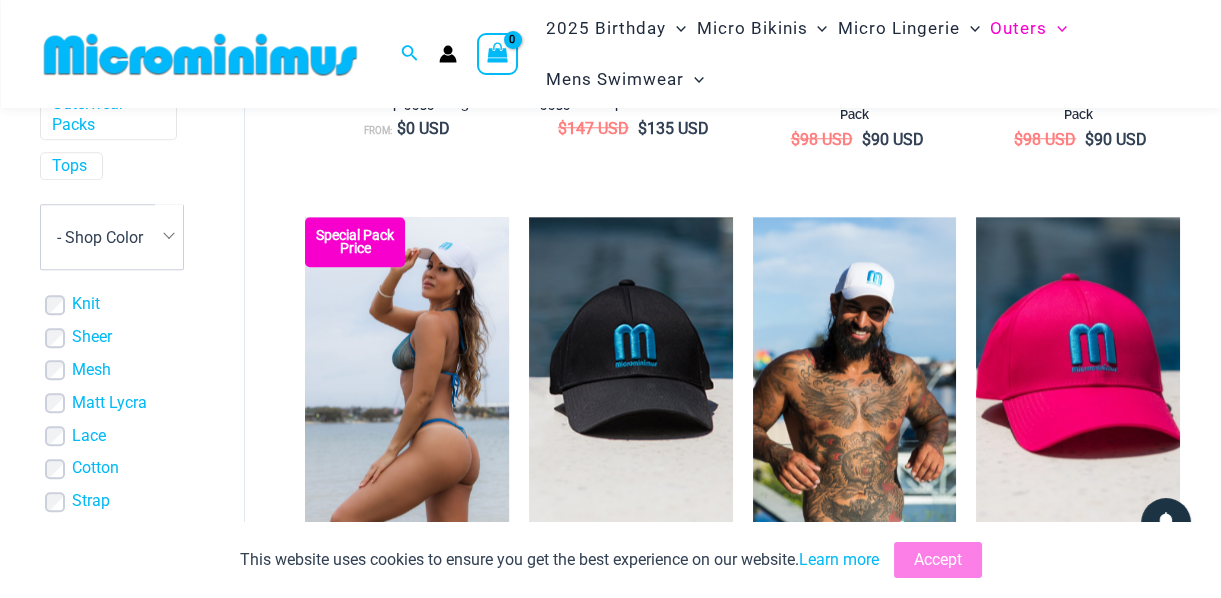 click at bounding box center [407, 369] 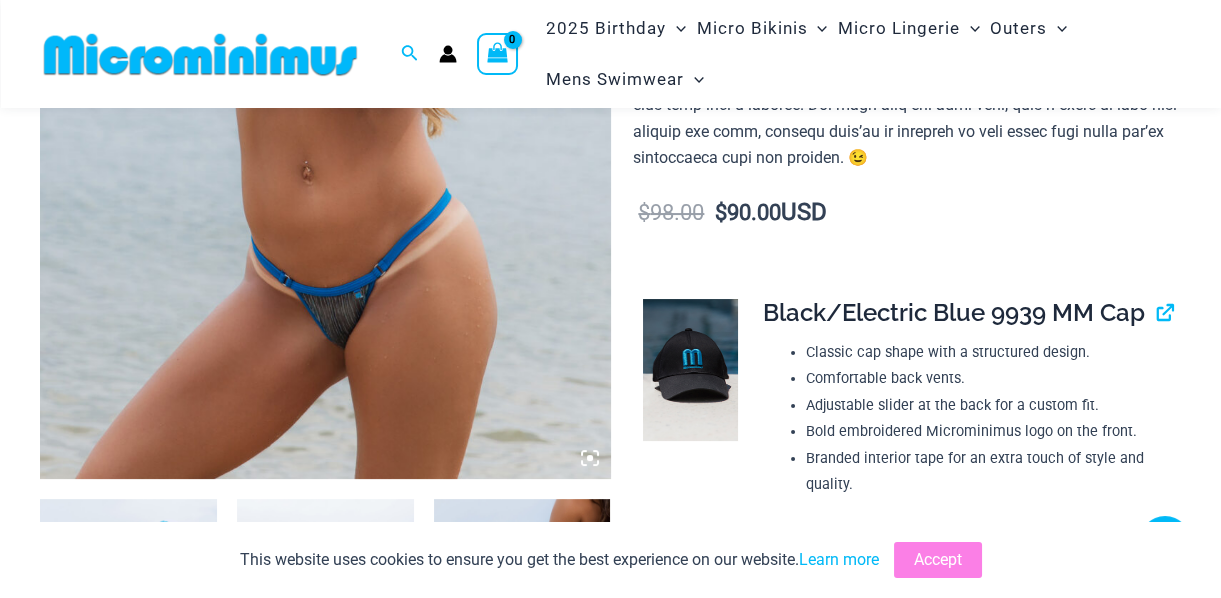 scroll, scrollTop: 519, scrollLeft: 0, axis: vertical 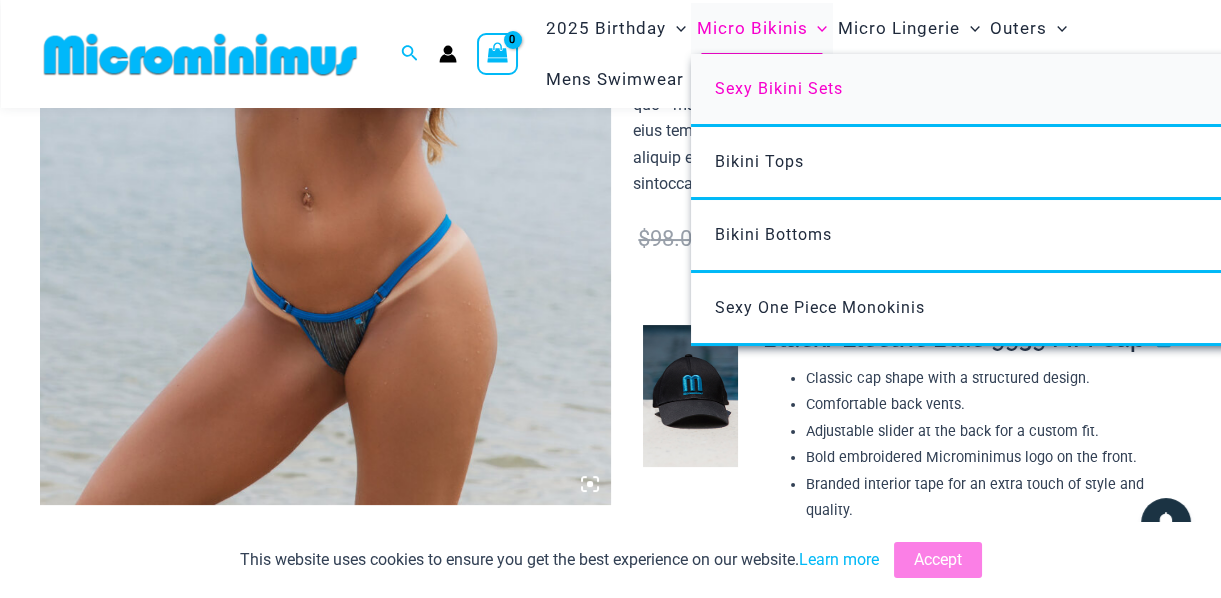 click on "Sexy Bikini Sets" at bounding box center [779, 88] 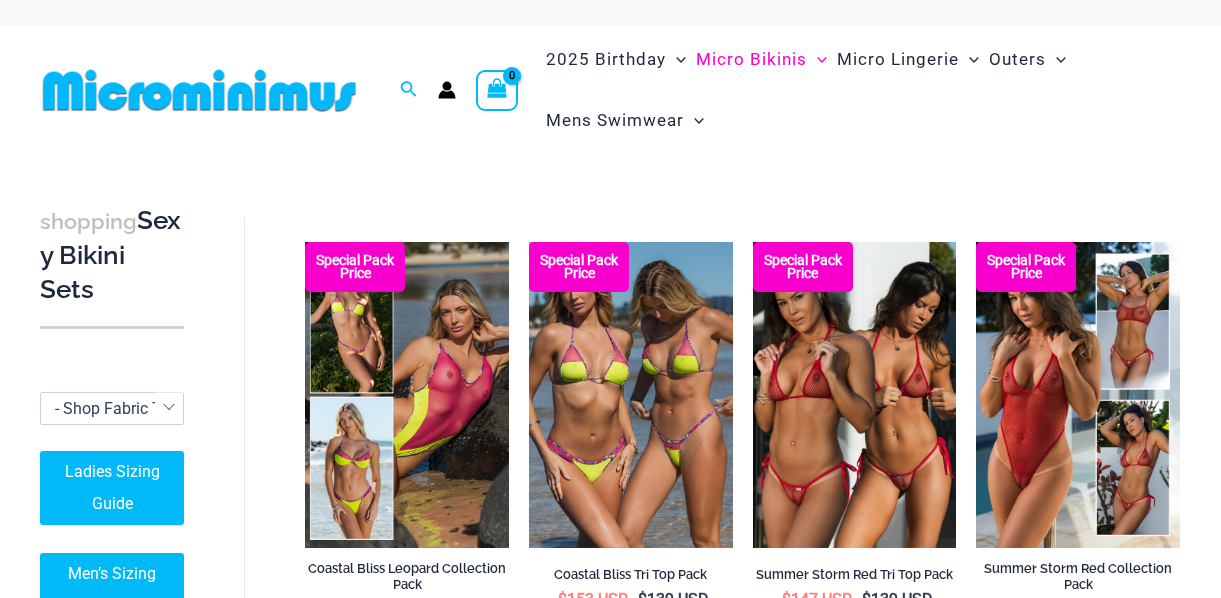 scroll, scrollTop: 0, scrollLeft: 0, axis: both 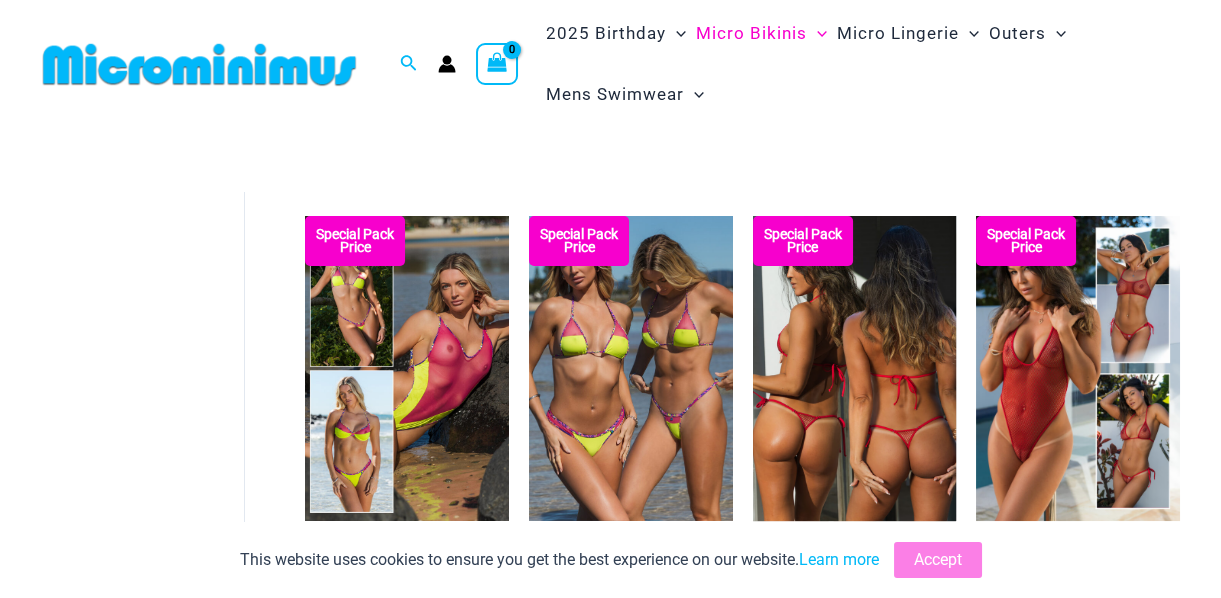 click at bounding box center [855, 368] 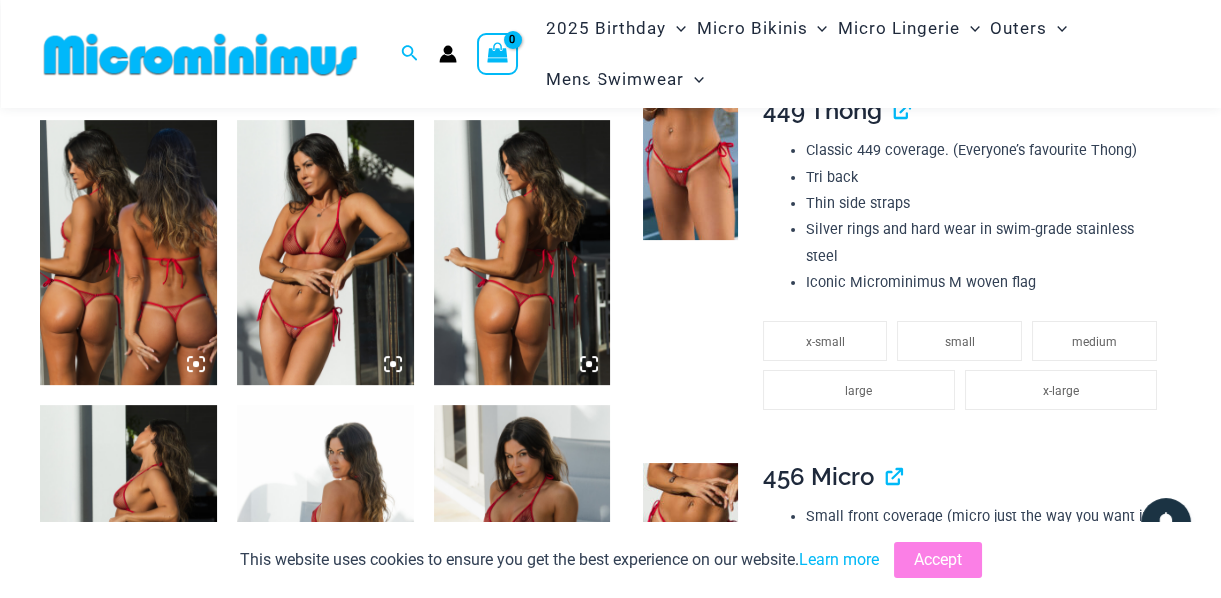 scroll, scrollTop: 961, scrollLeft: 0, axis: vertical 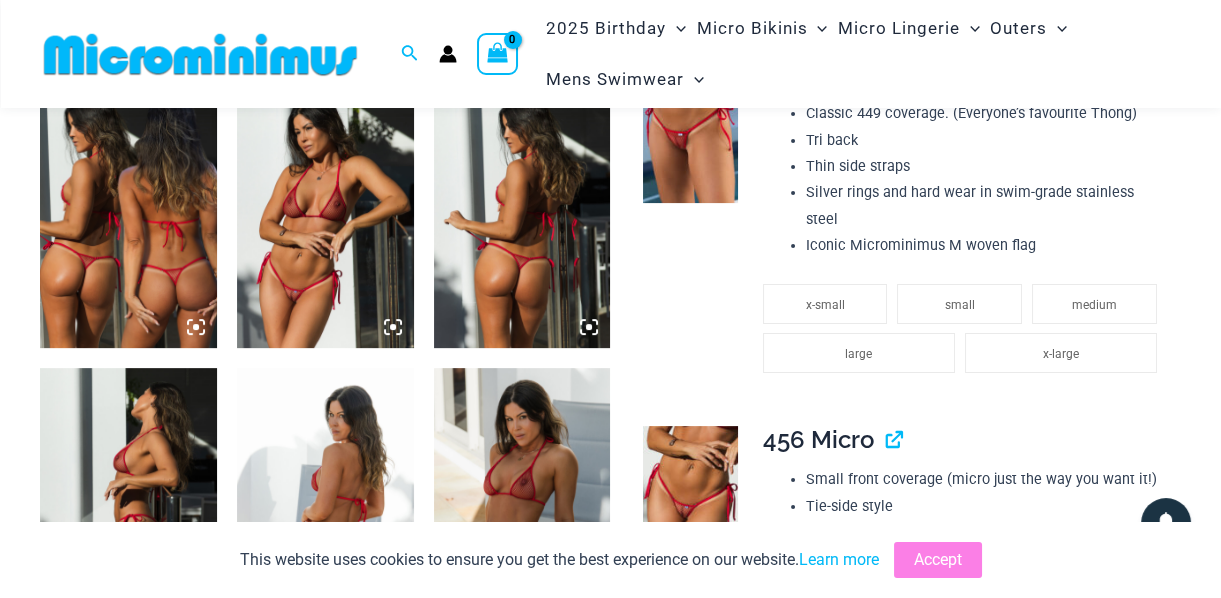 click 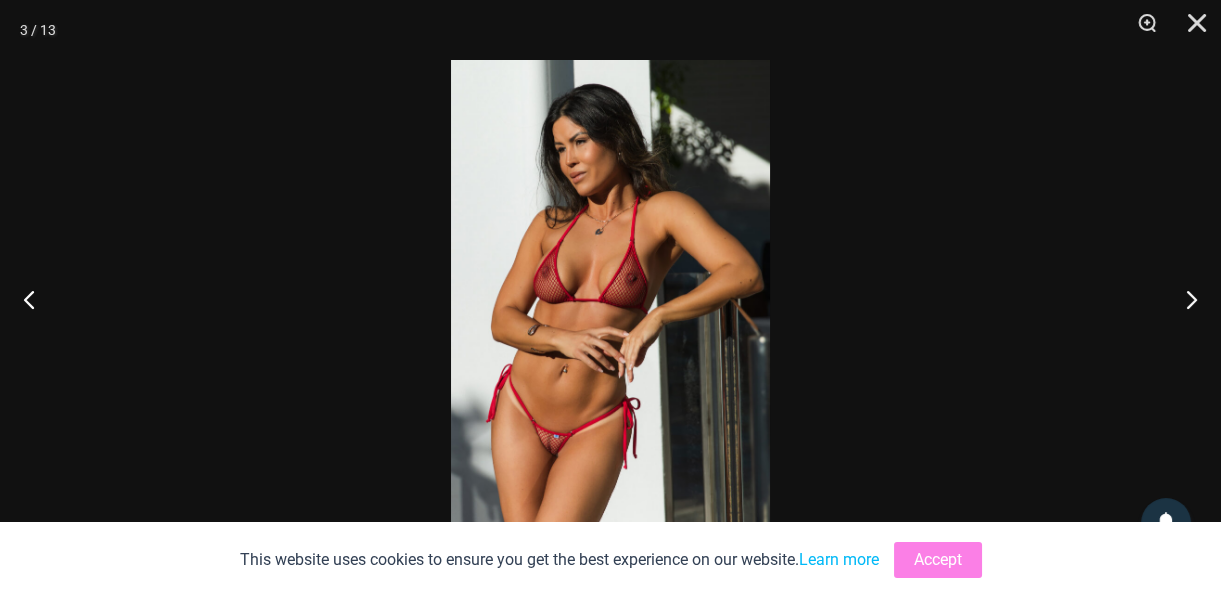 click at bounding box center [610, 299] 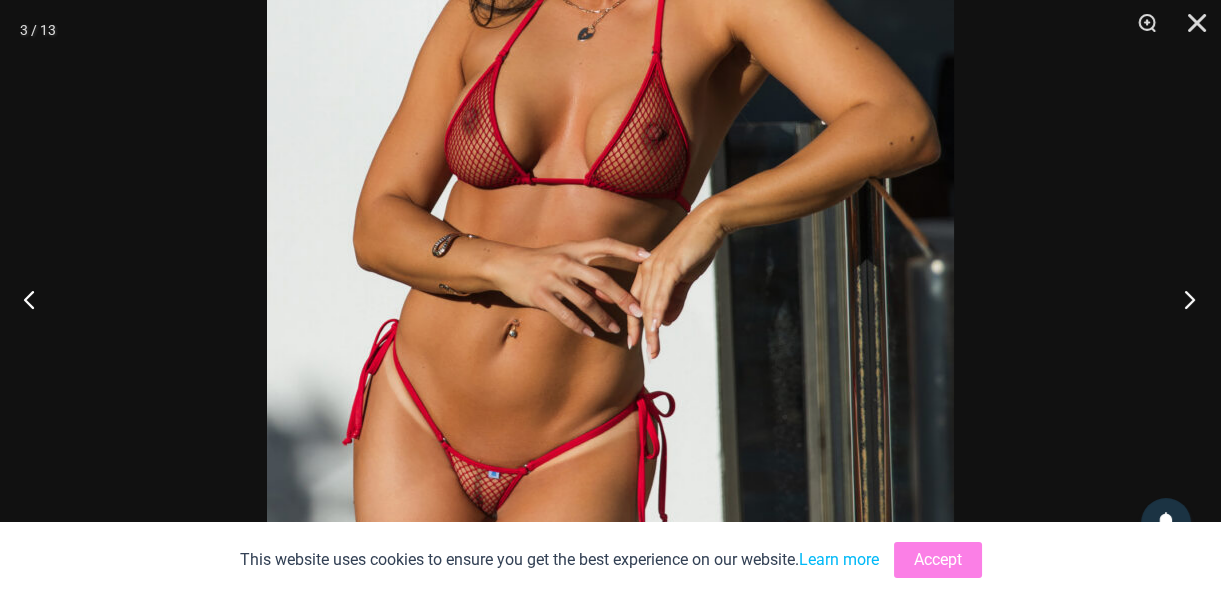 click at bounding box center [1183, 299] 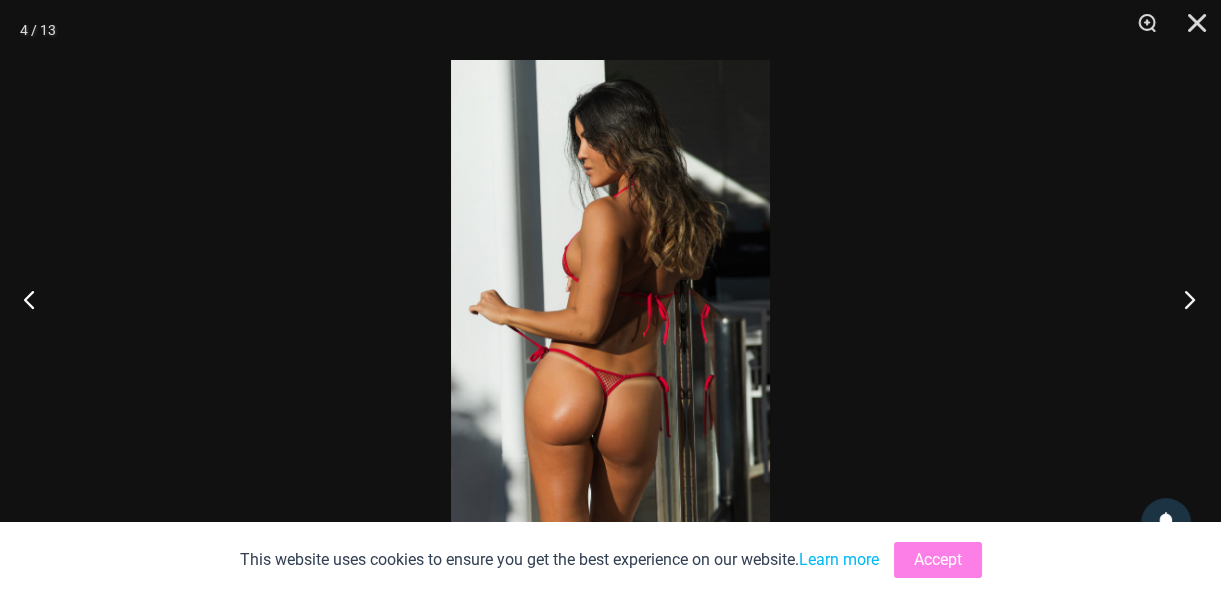 click at bounding box center (1183, 299) 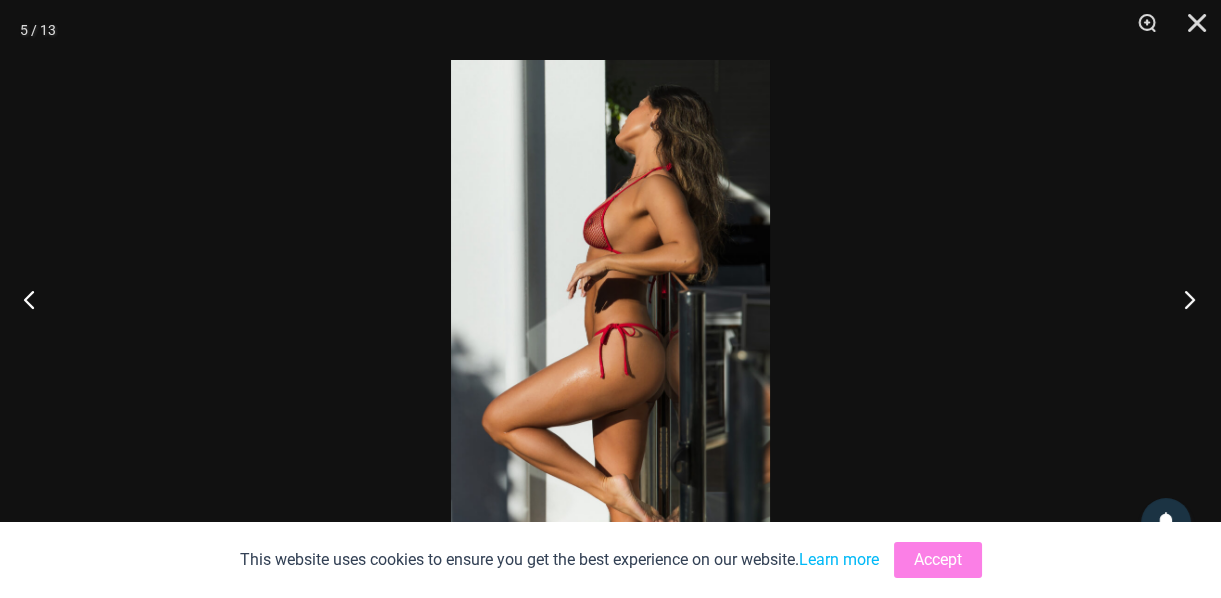 click at bounding box center (1183, 299) 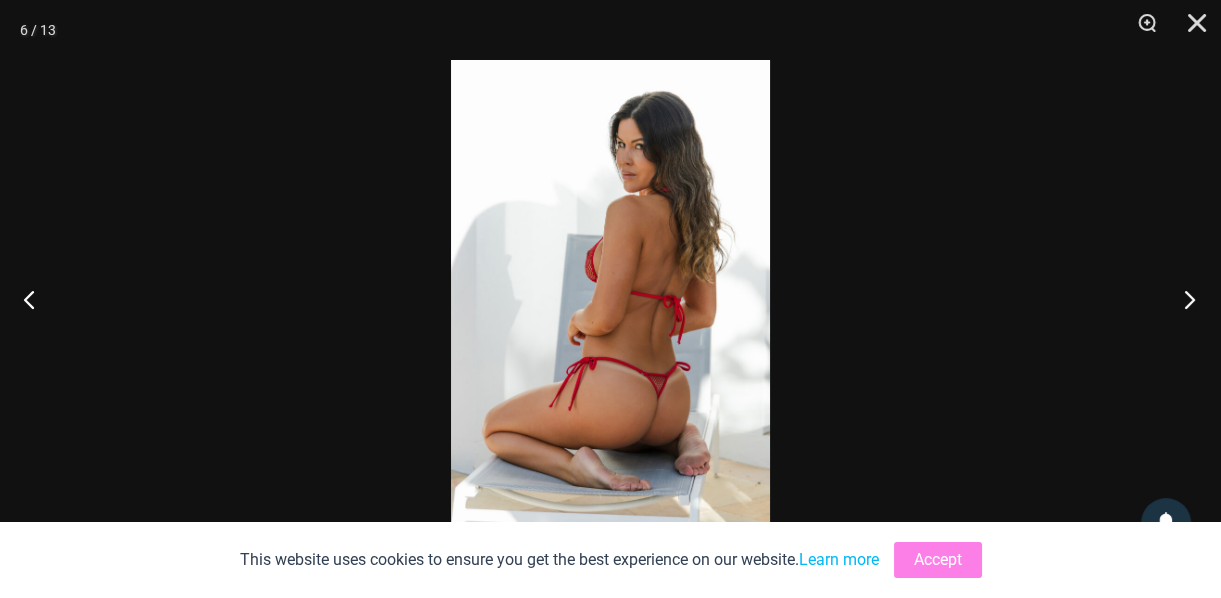 click at bounding box center (1183, 299) 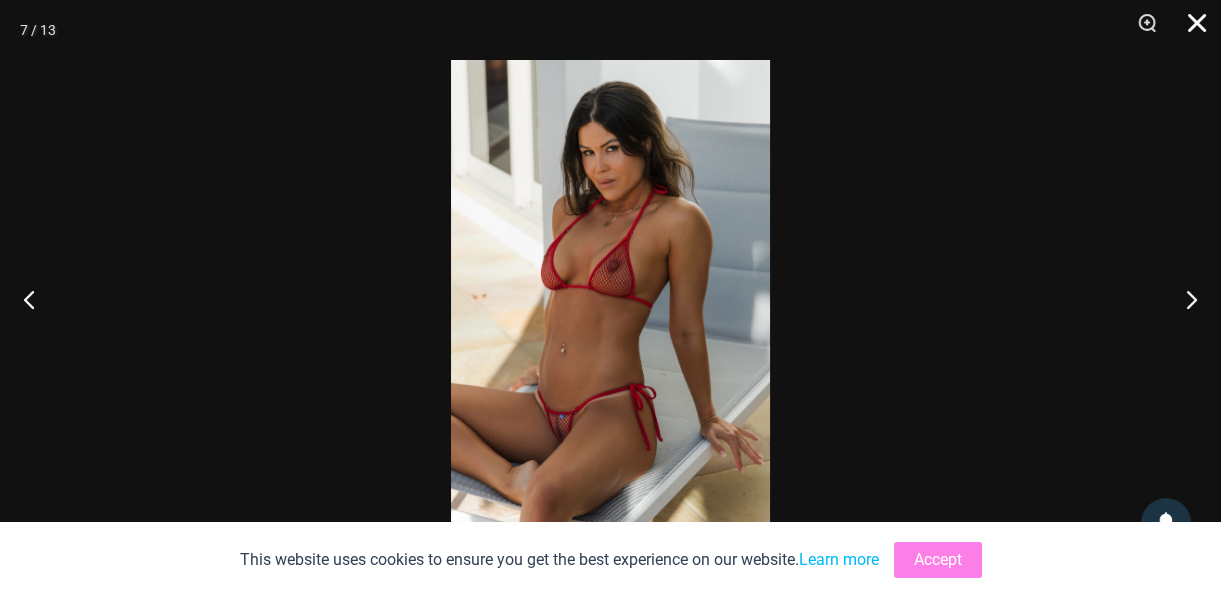 click at bounding box center [1190, 30] 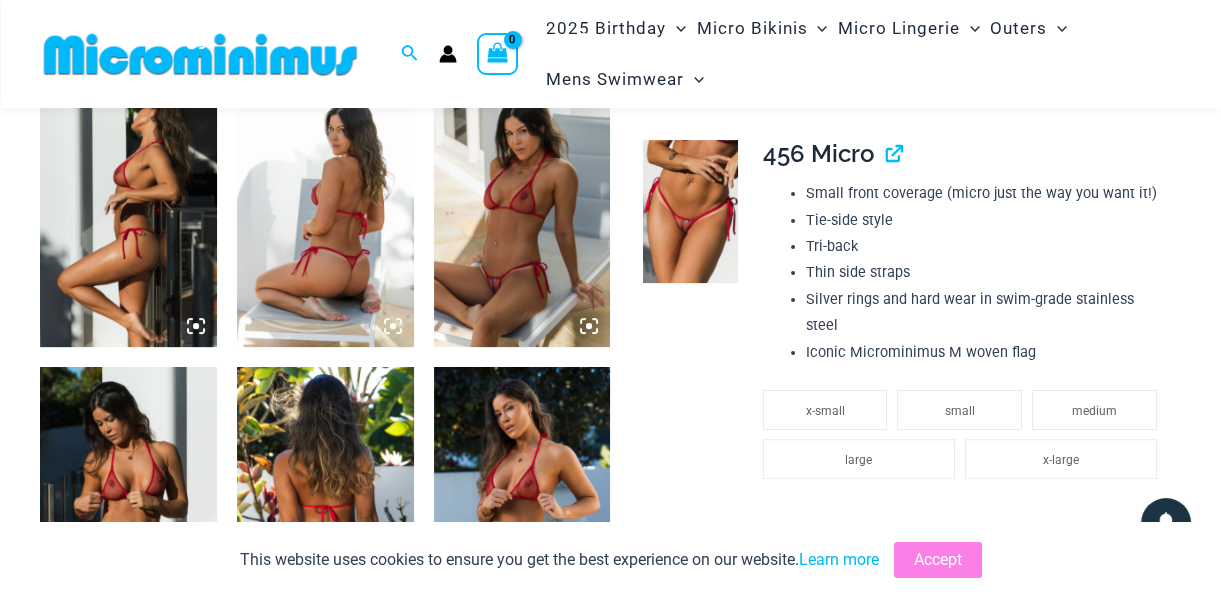 scroll, scrollTop: 1234, scrollLeft: 0, axis: vertical 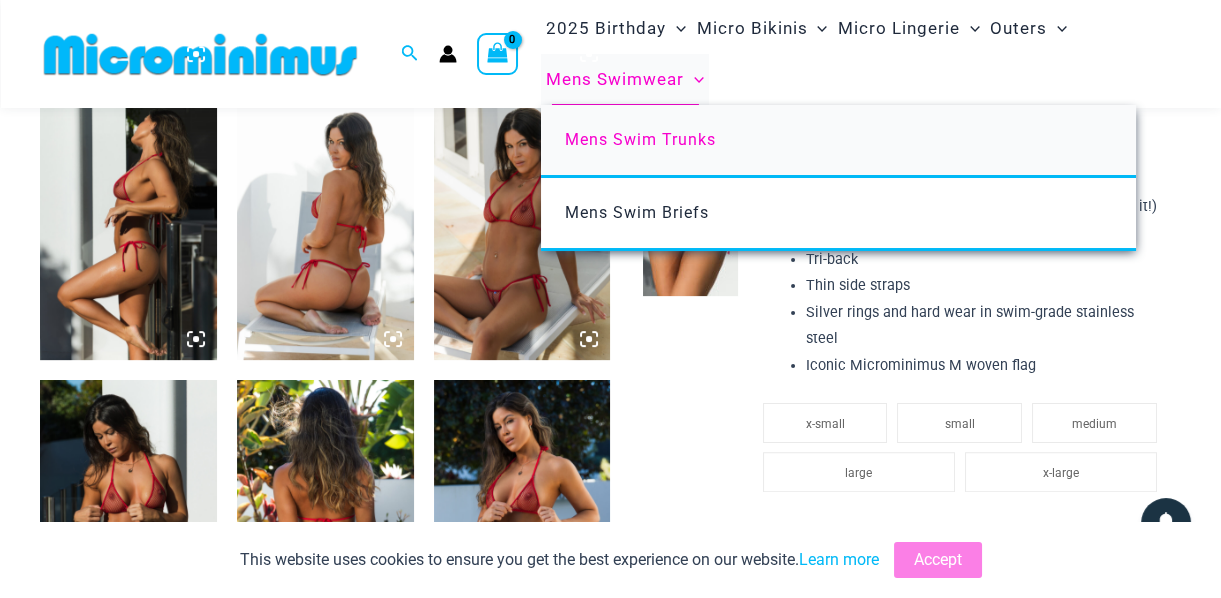 click on "Mens Swim Trunks" at bounding box center [640, 139] 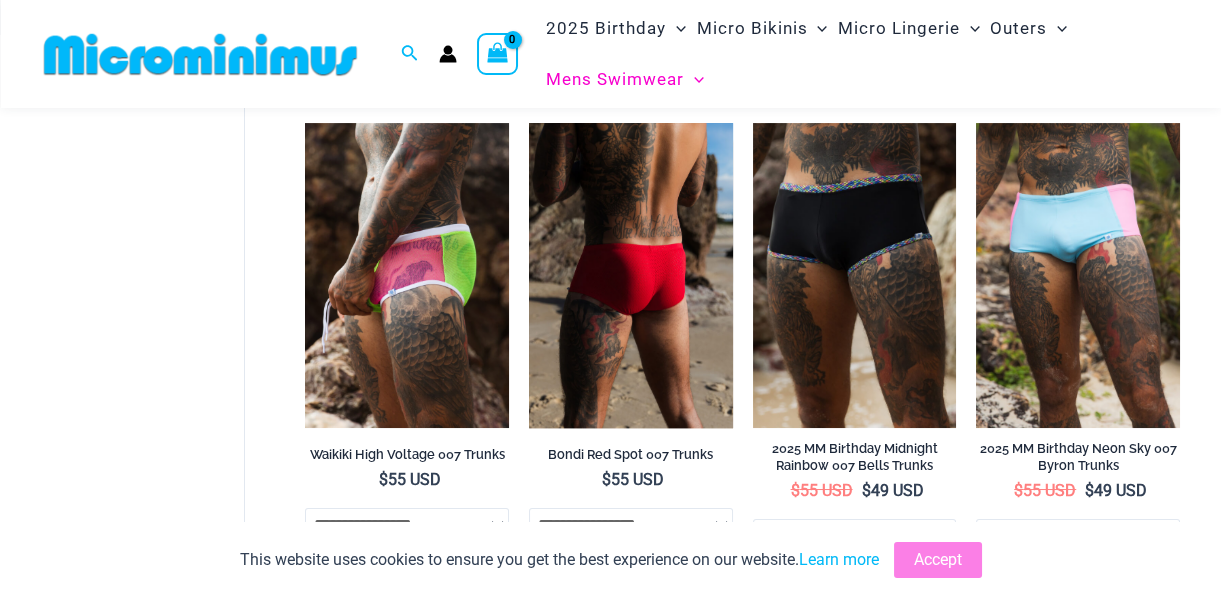 scroll, scrollTop: 79, scrollLeft: 0, axis: vertical 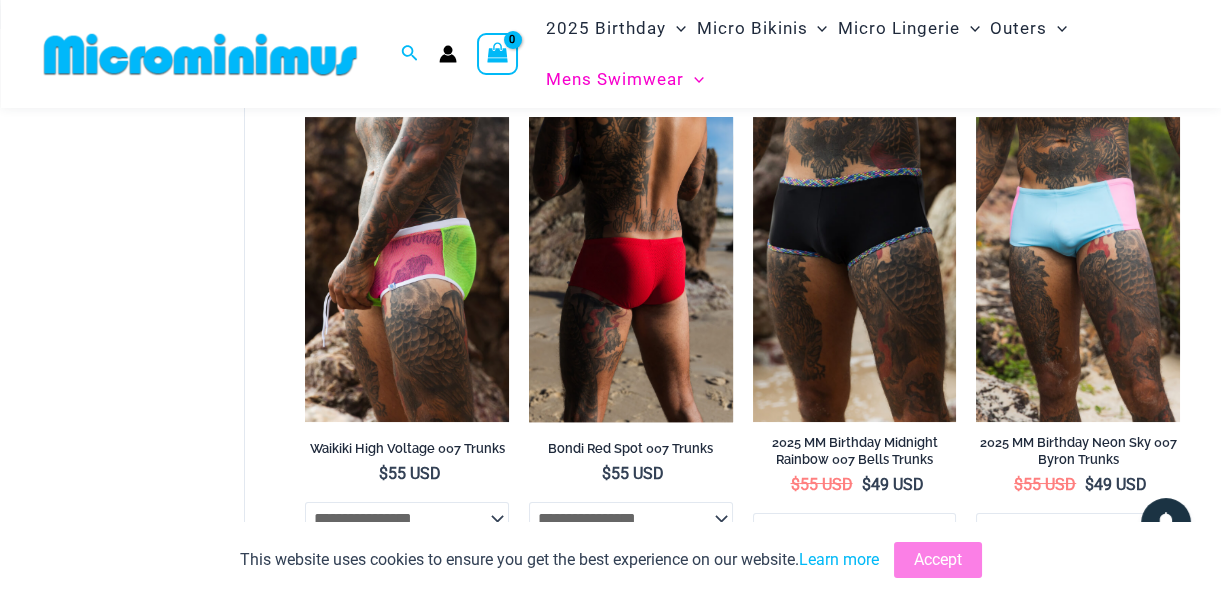 click at bounding box center (631, 269) 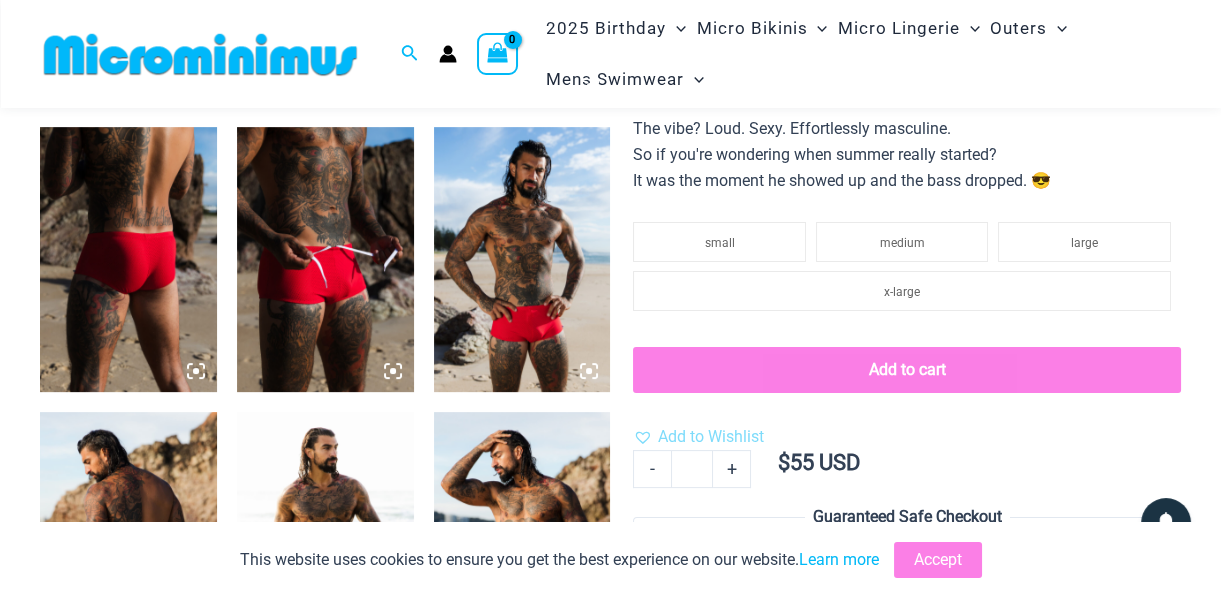 scroll, scrollTop: 1050, scrollLeft: 0, axis: vertical 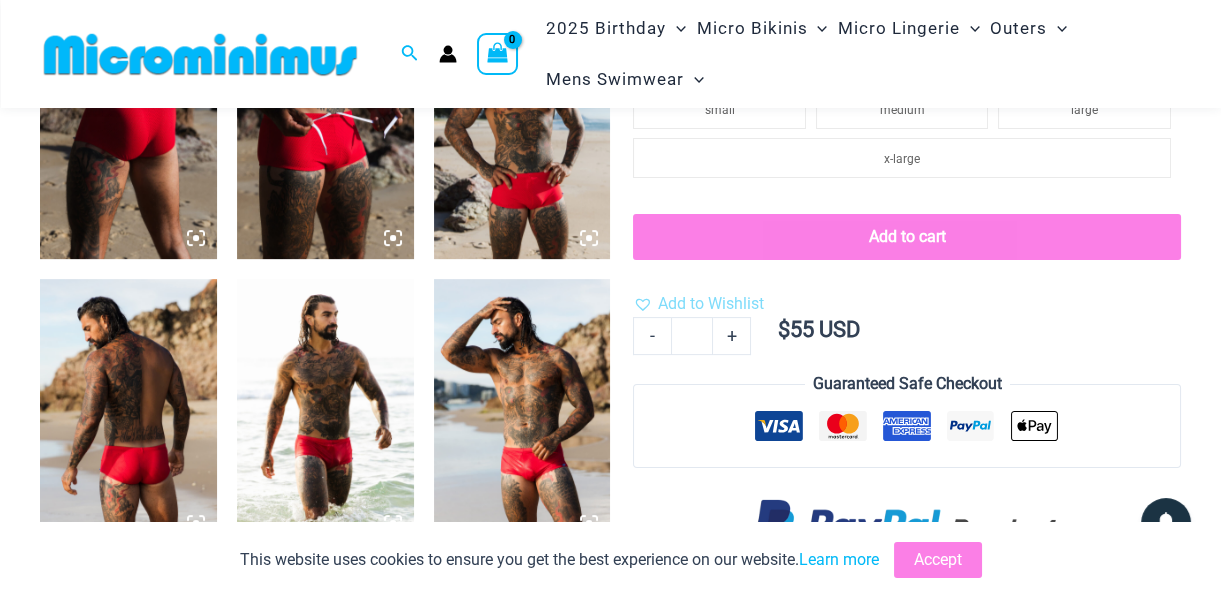 click at bounding box center [522, 411] 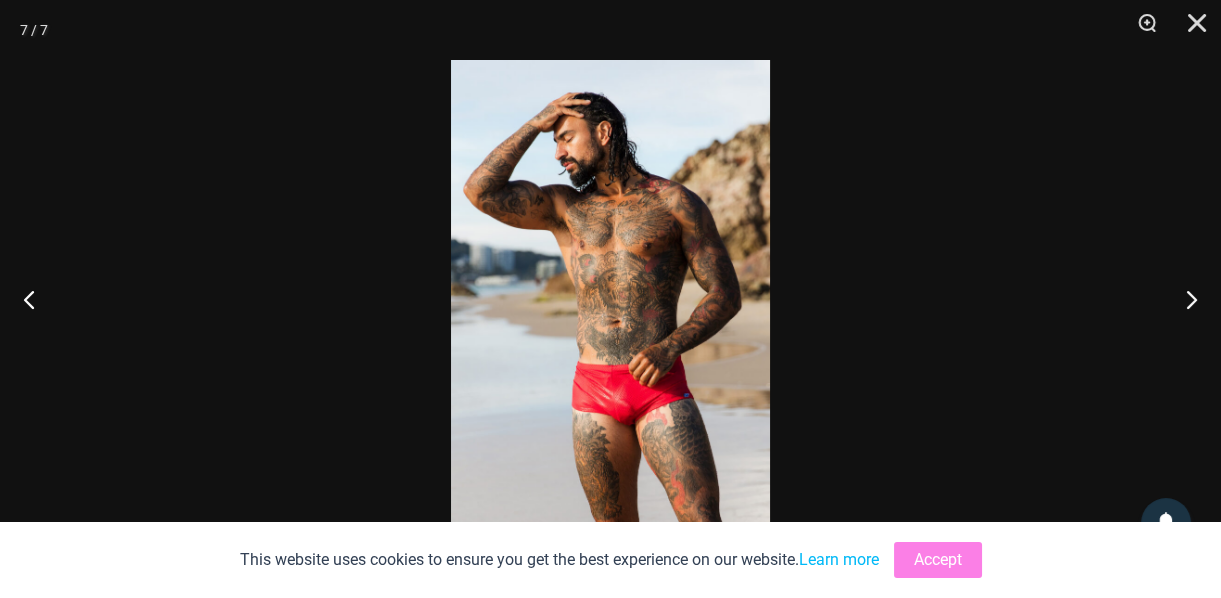 click at bounding box center [610, 299] 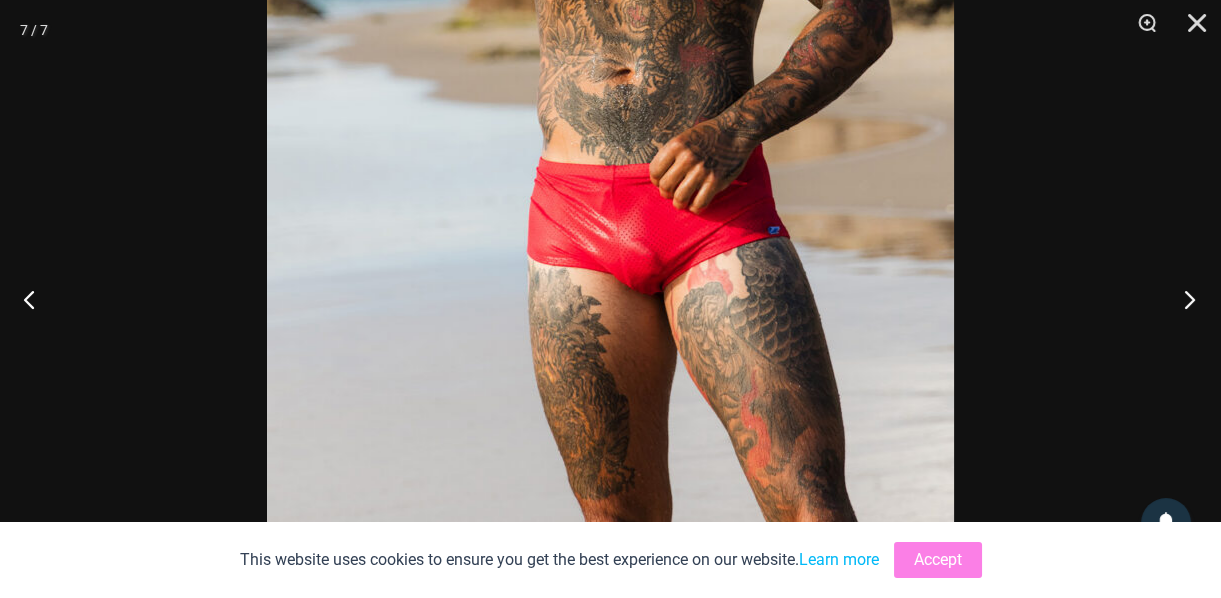 click at bounding box center [1183, 299] 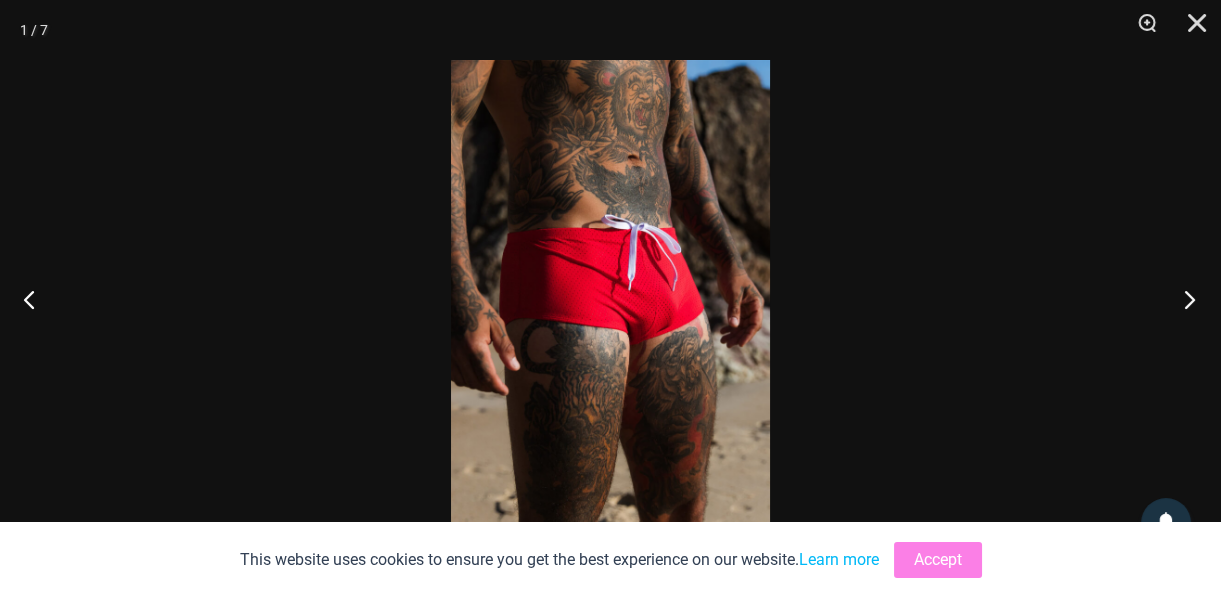 click at bounding box center [1183, 299] 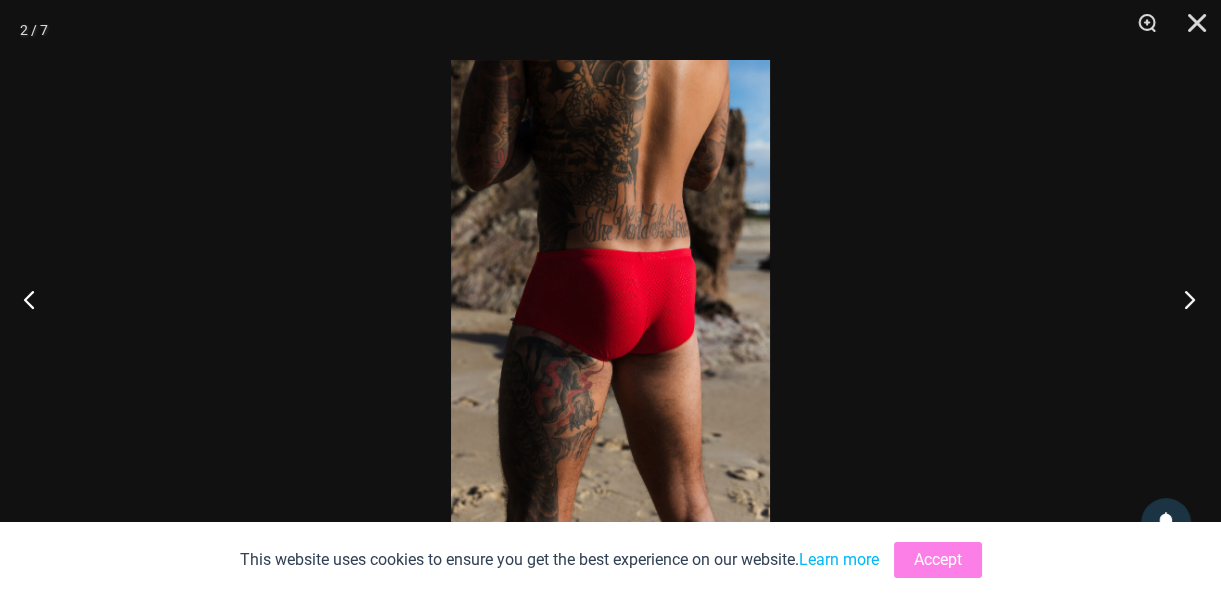 click at bounding box center (1183, 299) 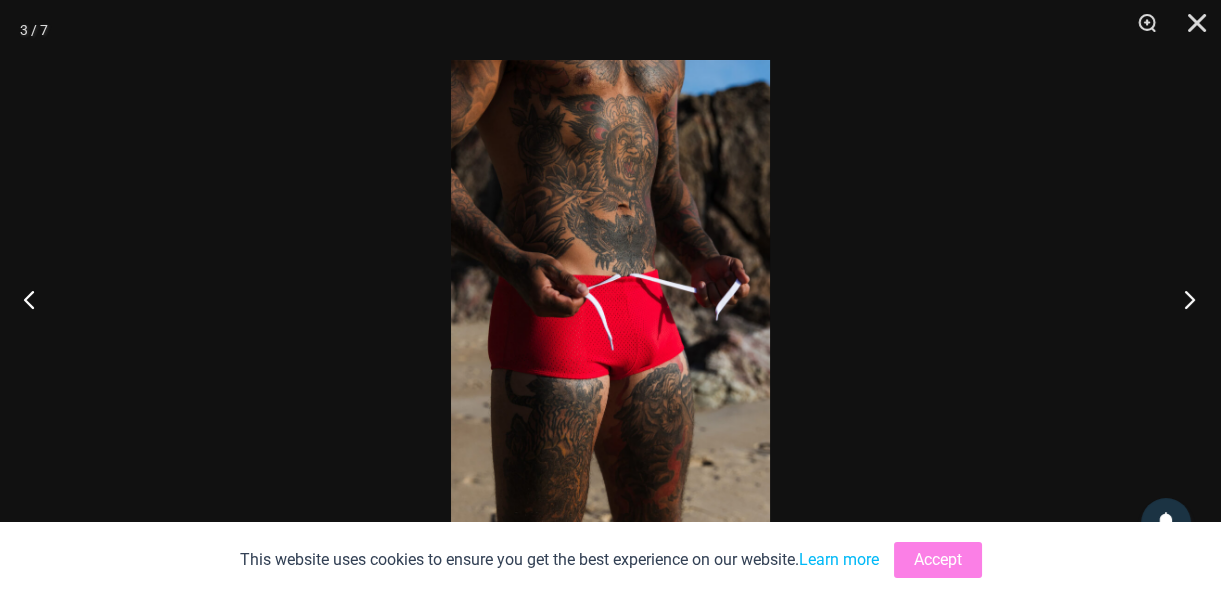 click at bounding box center [1183, 299] 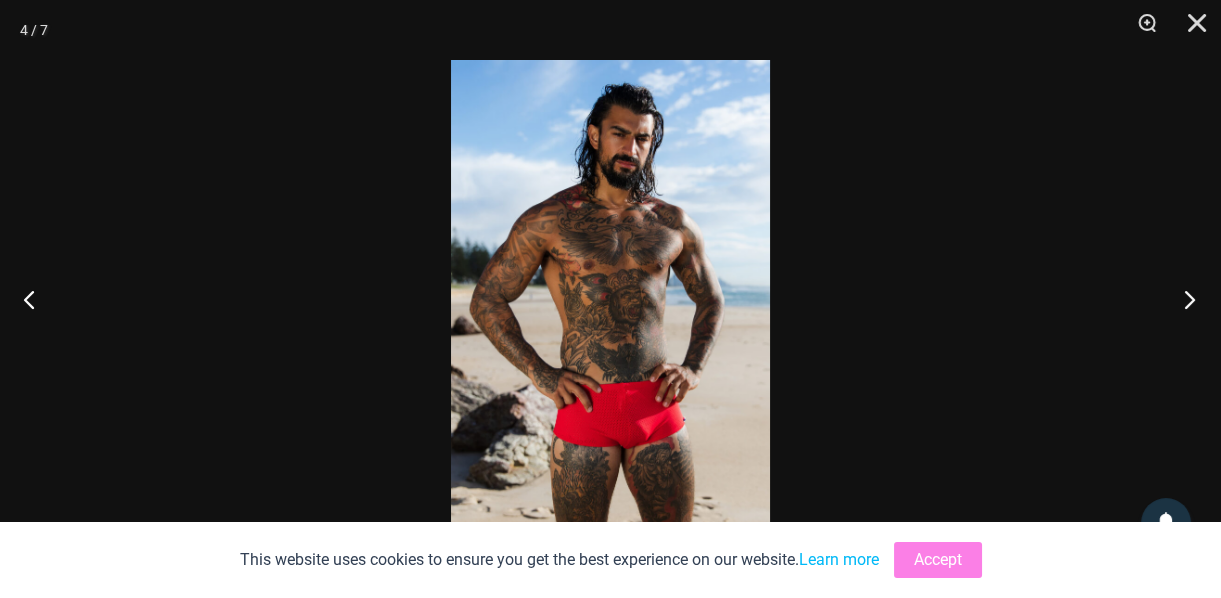 click at bounding box center [1183, 299] 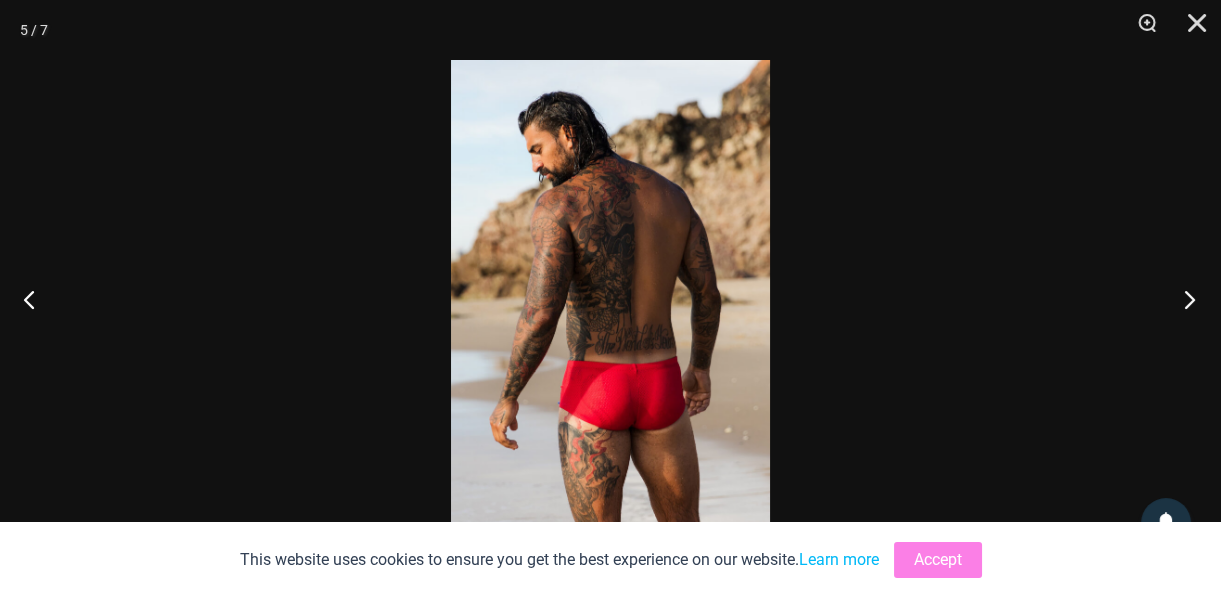 click at bounding box center [1183, 299] 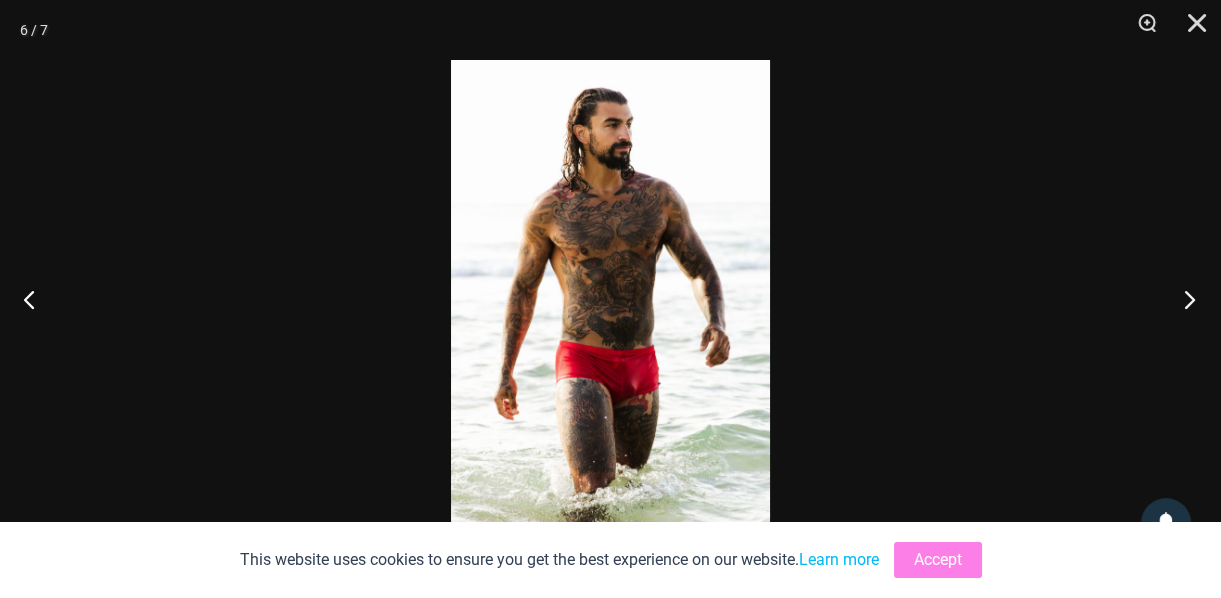 click at bounding box center (1183, 299) 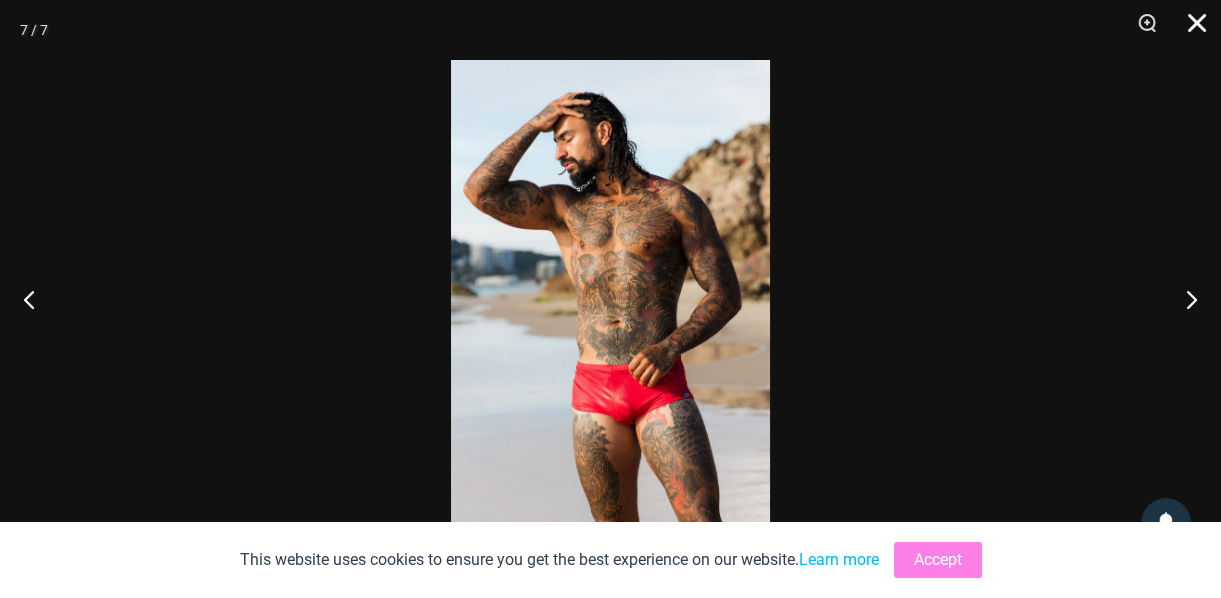 click at bounding box center [1190, 30] 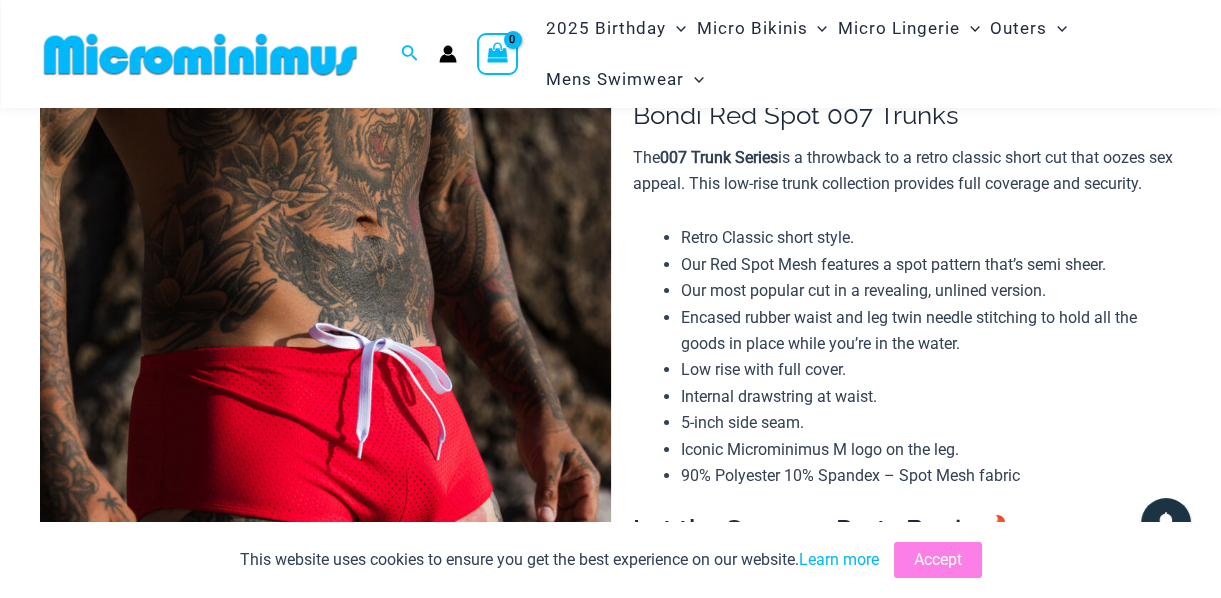 scroll, scrollTop: 0, scrollLeft: 0, axis: both 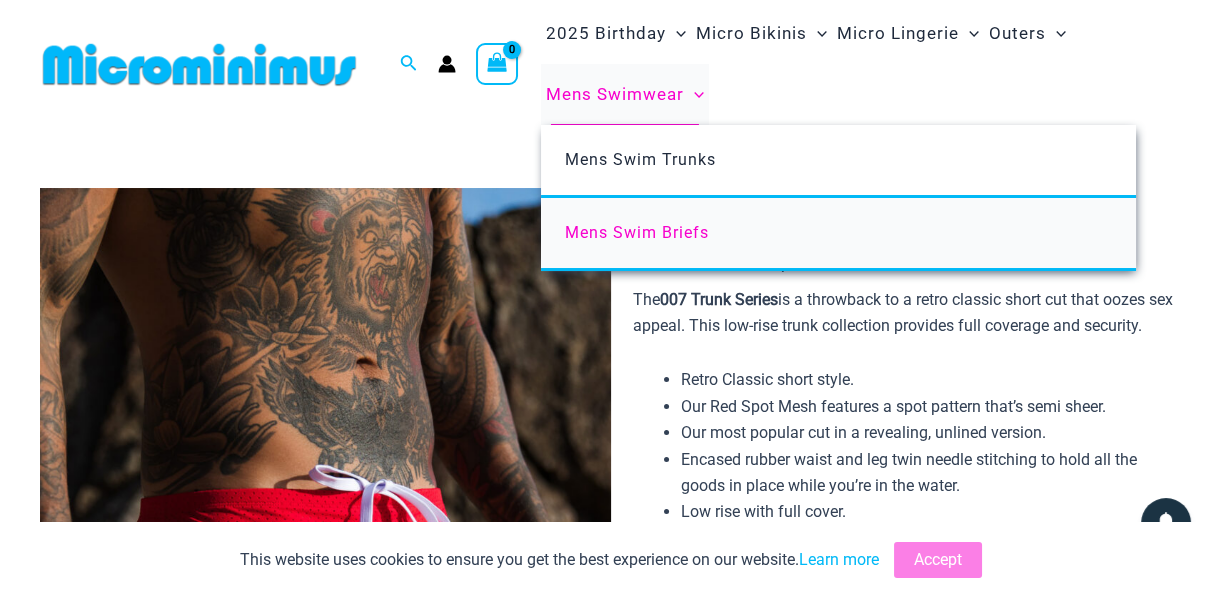 click on "Mens Swim Briefs" at bounding box center [637, 232] 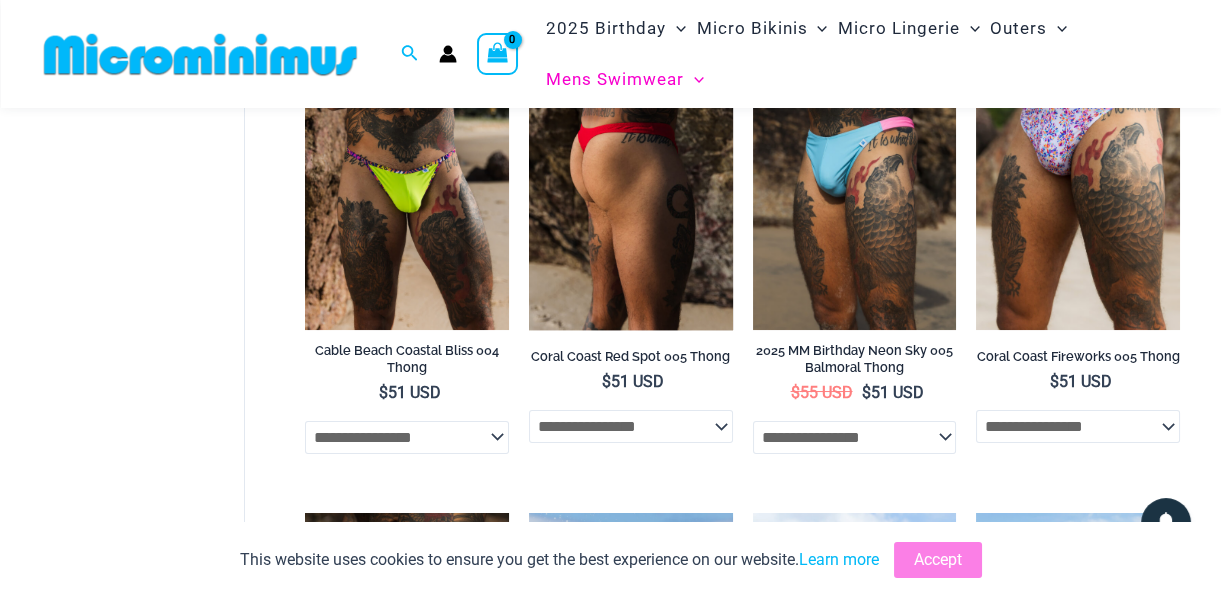 scroll, scrollTop: 80, scrollLeft: 0, axis: vertical 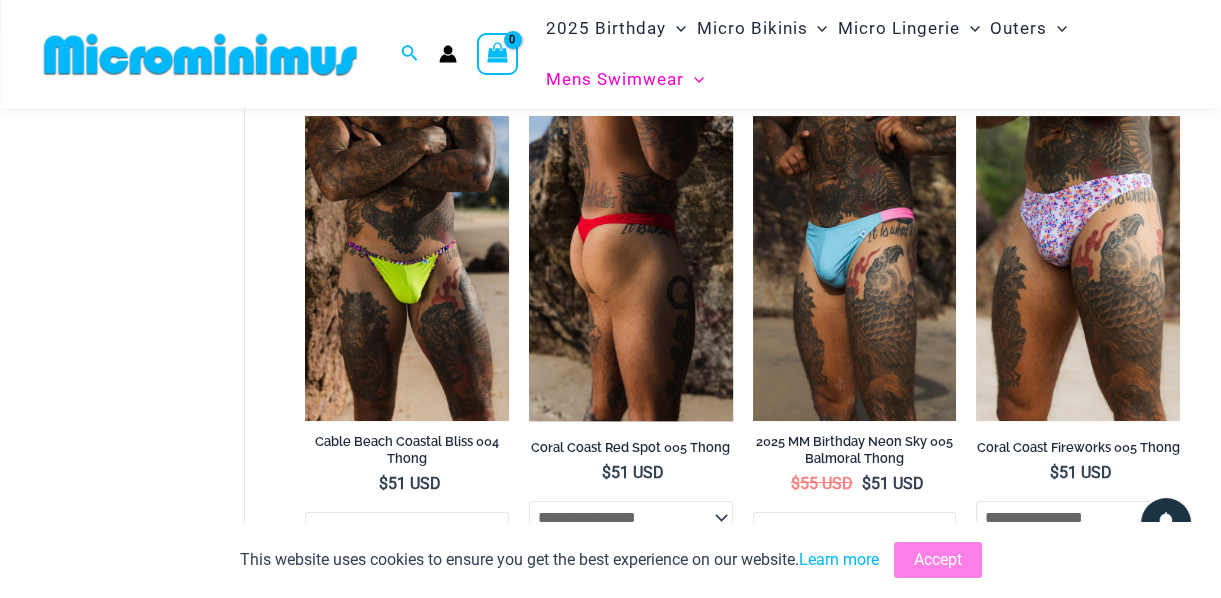 click at bounding box center (631, 268) 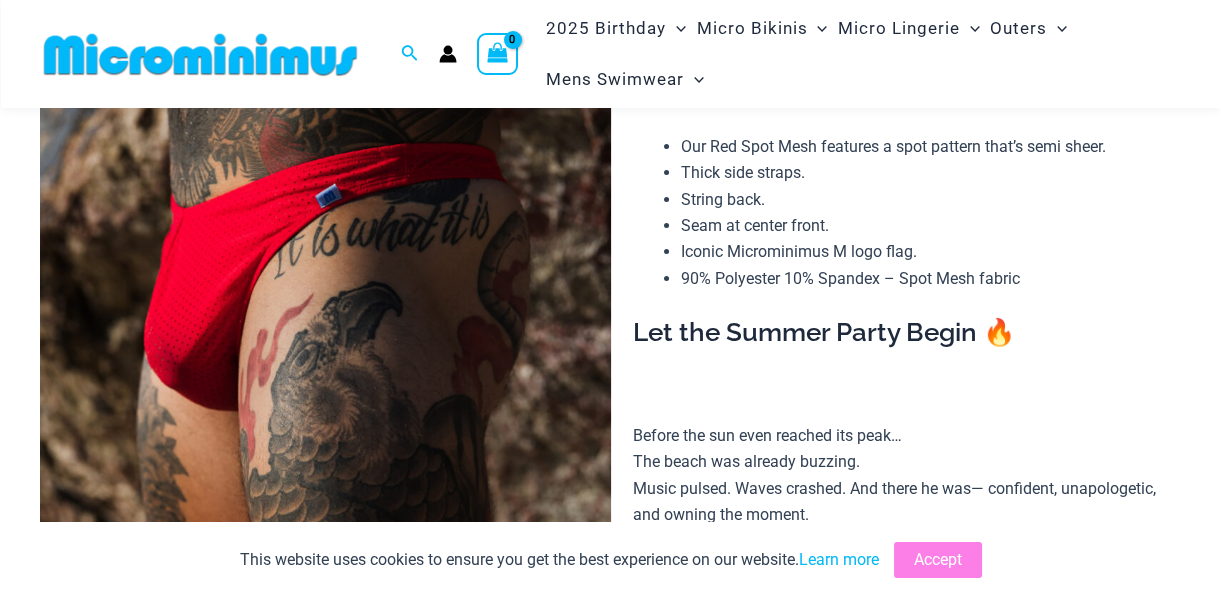 scroll, scrollTop: 246, scrollLeft: 0, axis: vertical 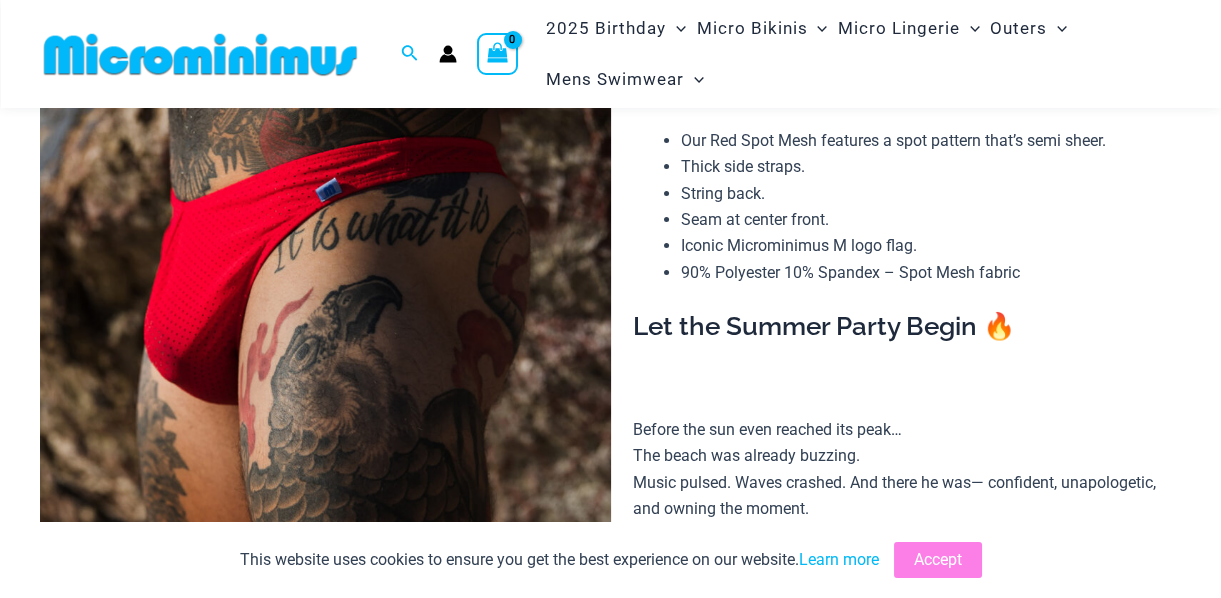 click at bounding box center [325, 350] 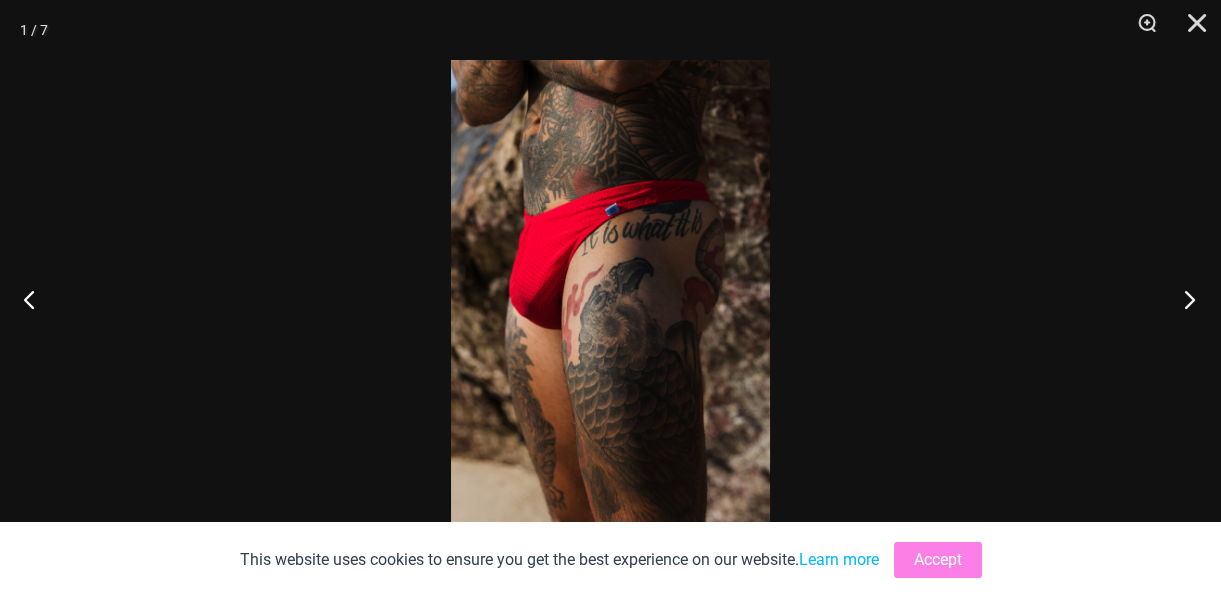 click at bounding box center (1183, 299) 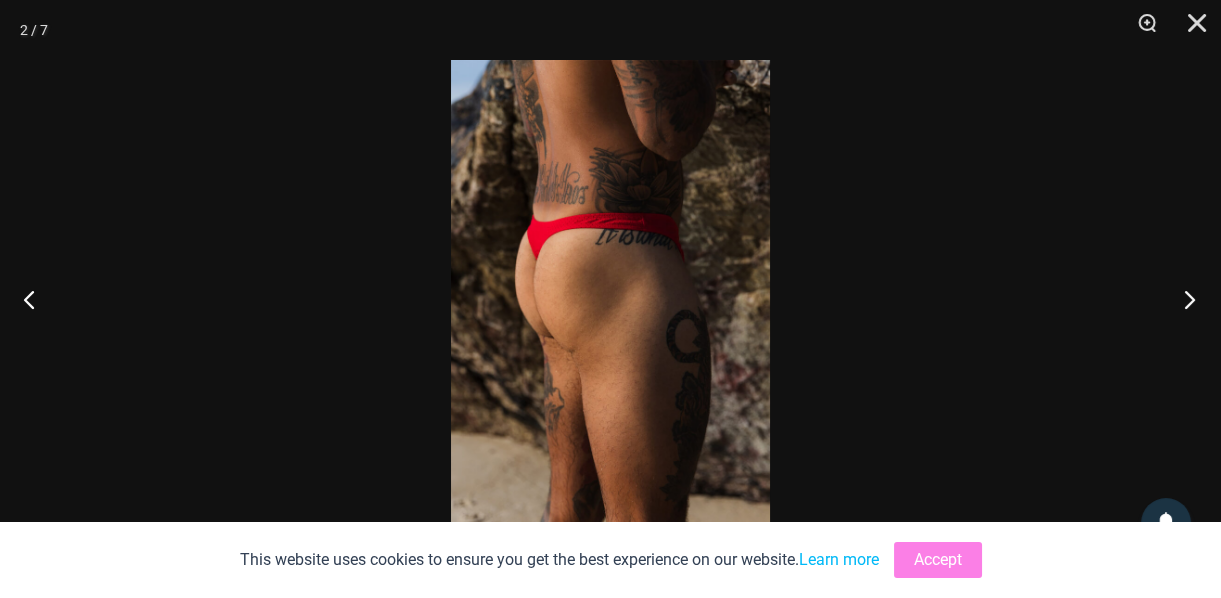click at bounding box center (1183, 299) 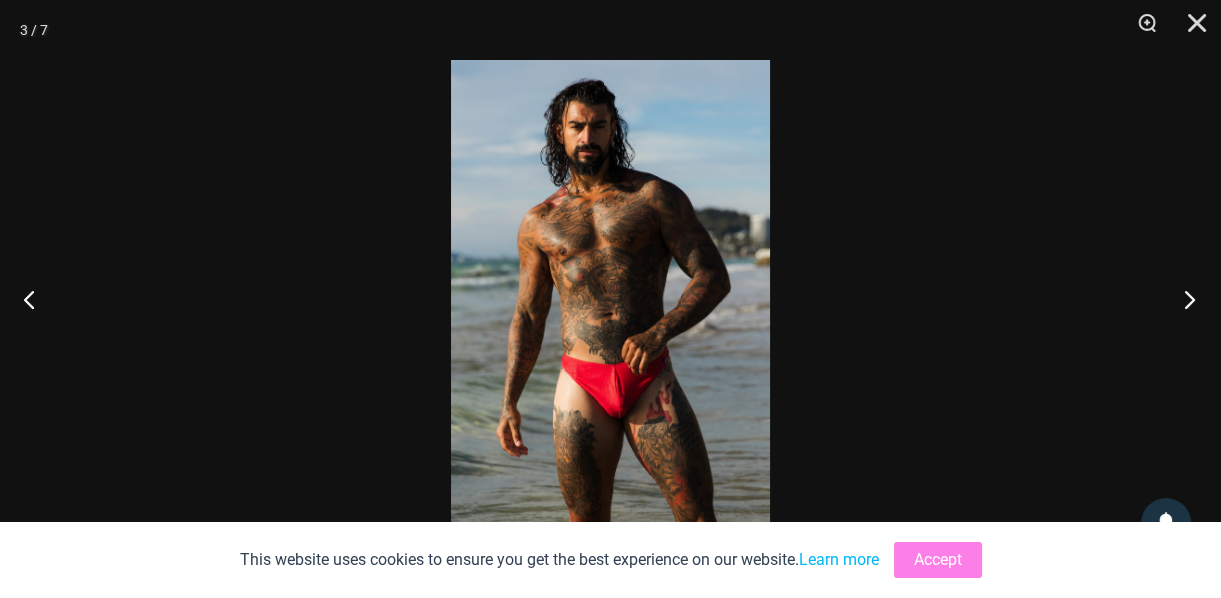 click at bounding box center (1183, 299) 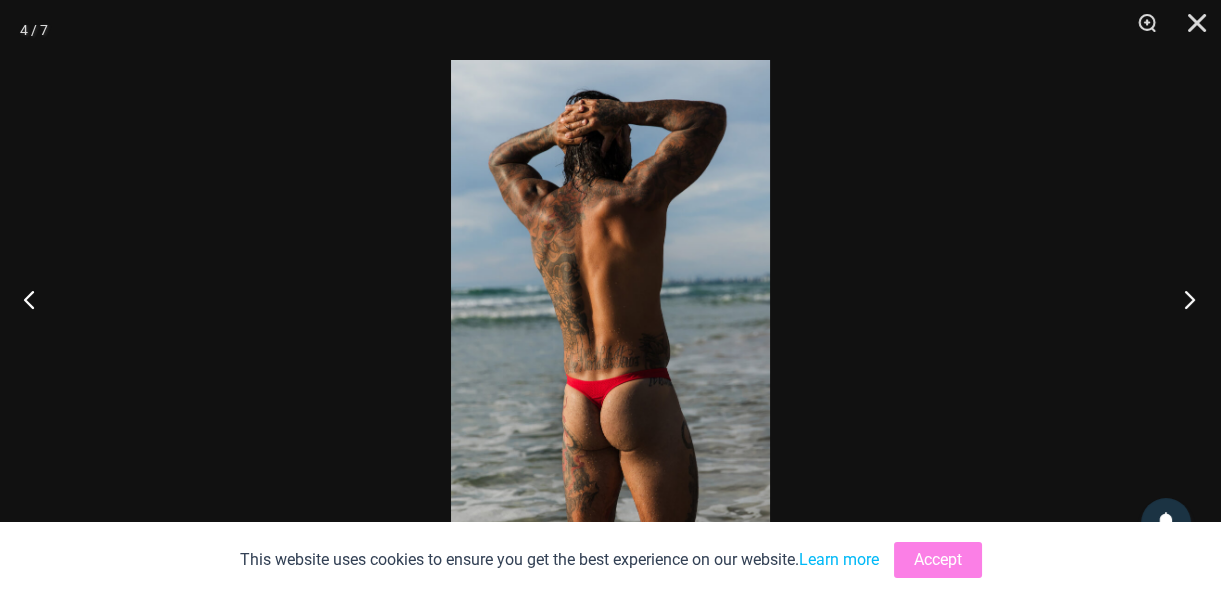 click at bounding box center [1183, 299] 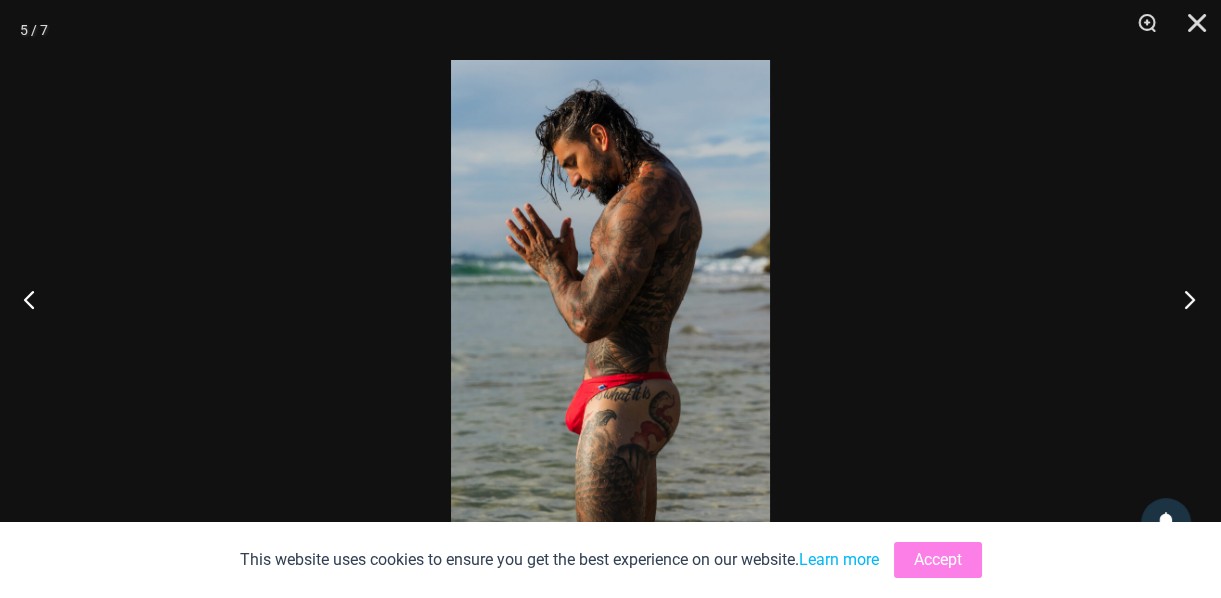 click at bounding box center (1183, 299) 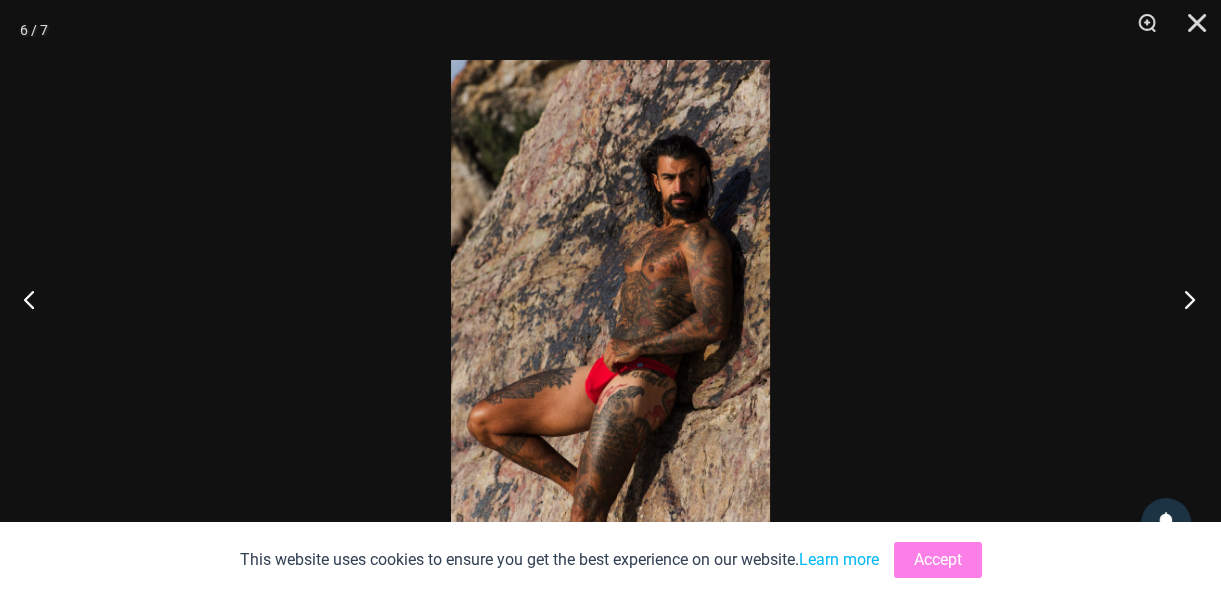 click at bounding box center (1183, 299) 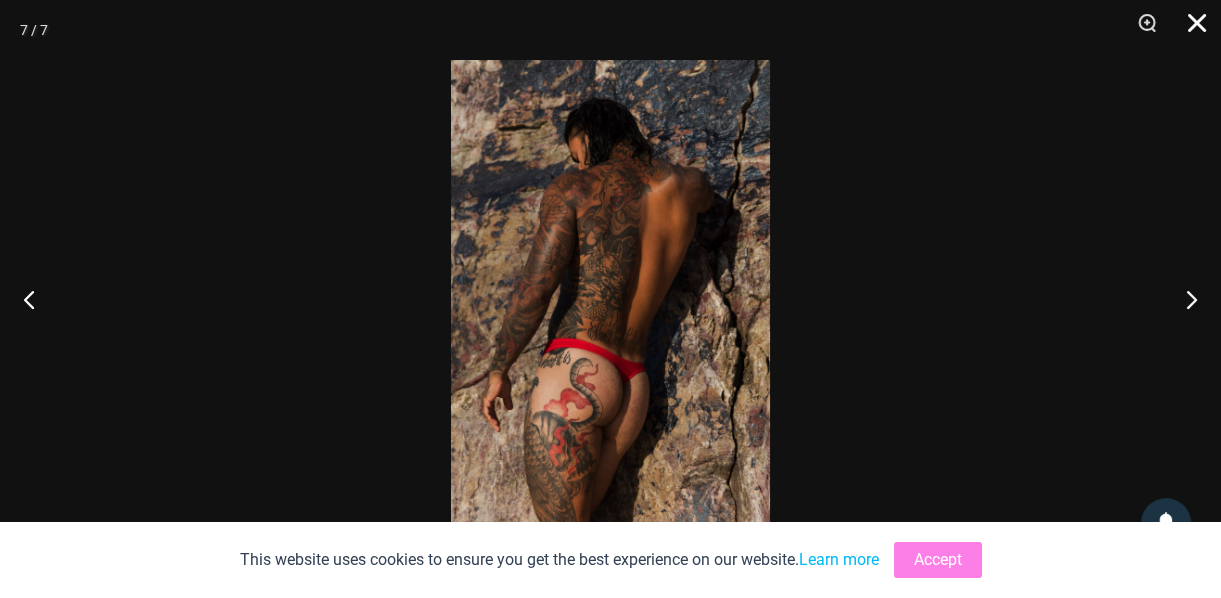 click at bounding box center (1190, 30) 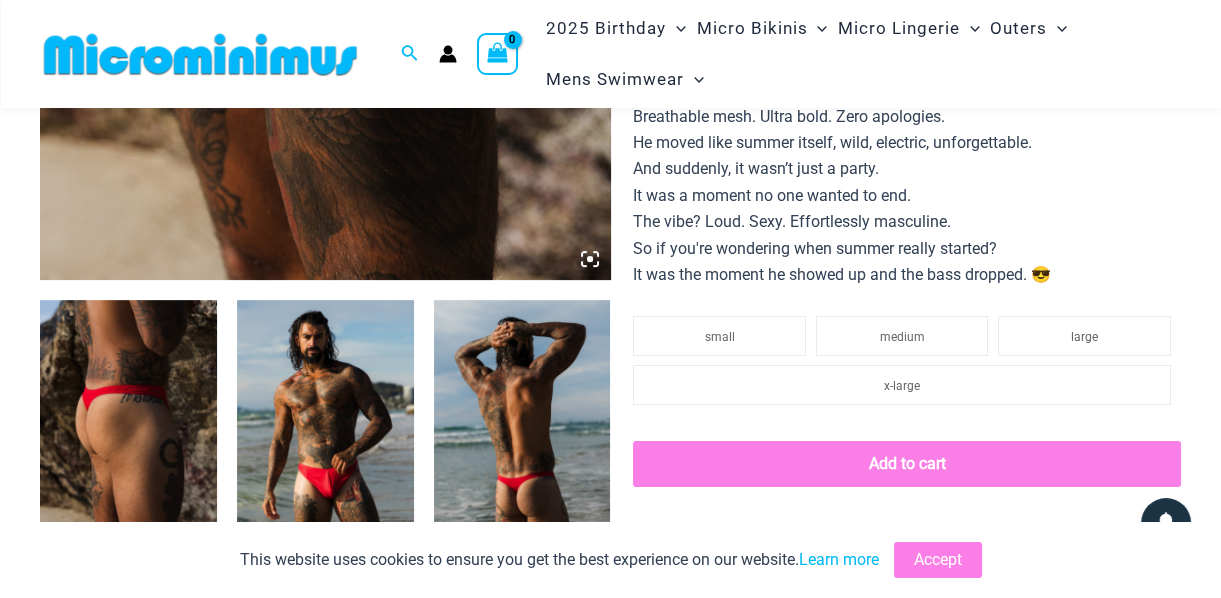 scroll, scrollTop: 791, scrollLeft: 0, axis: vertical 